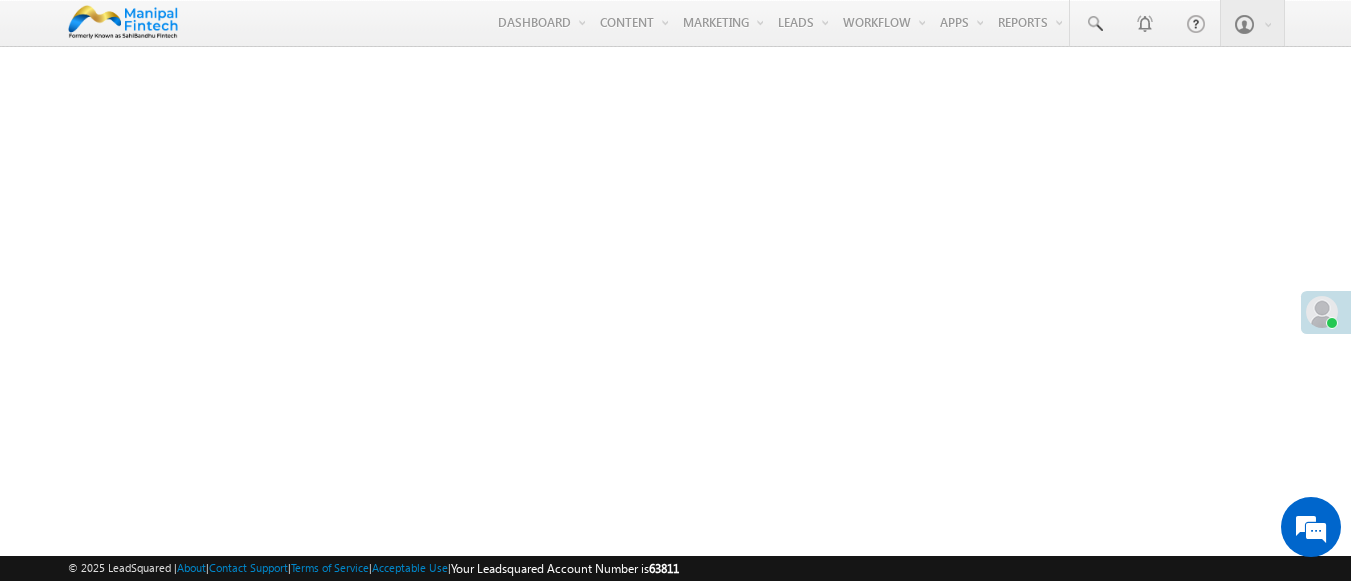 scroll, scrollTop: 0, scrollLeft: 0, axis: both 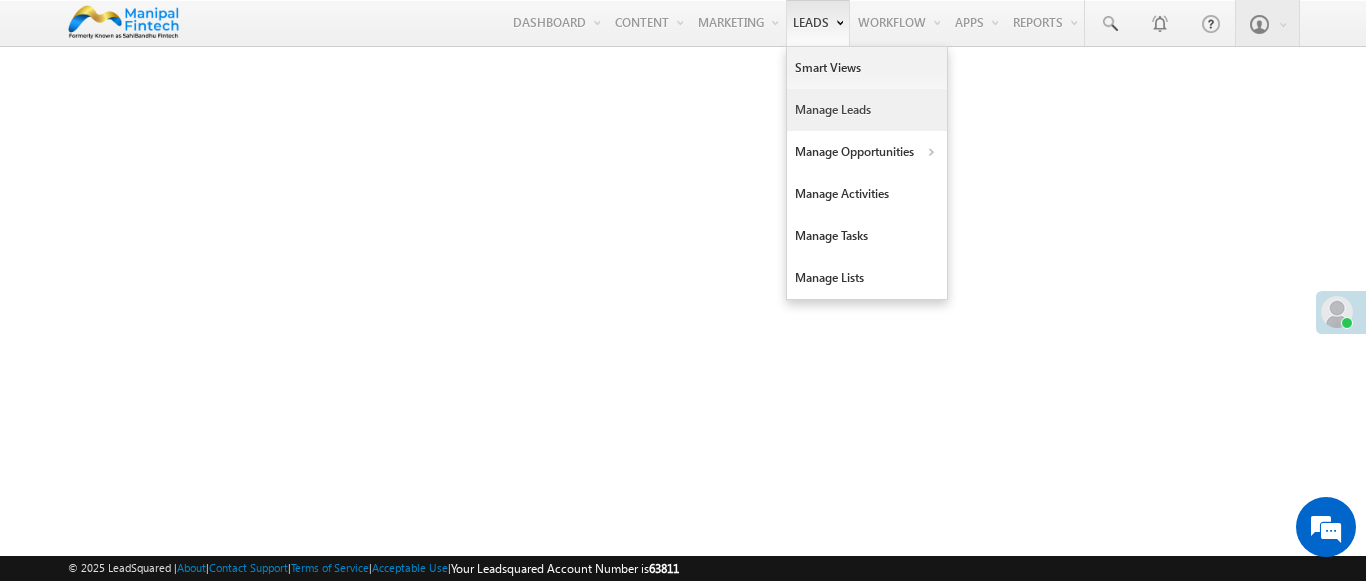 click on "Manage Leads" at bounding box center (867, 110) 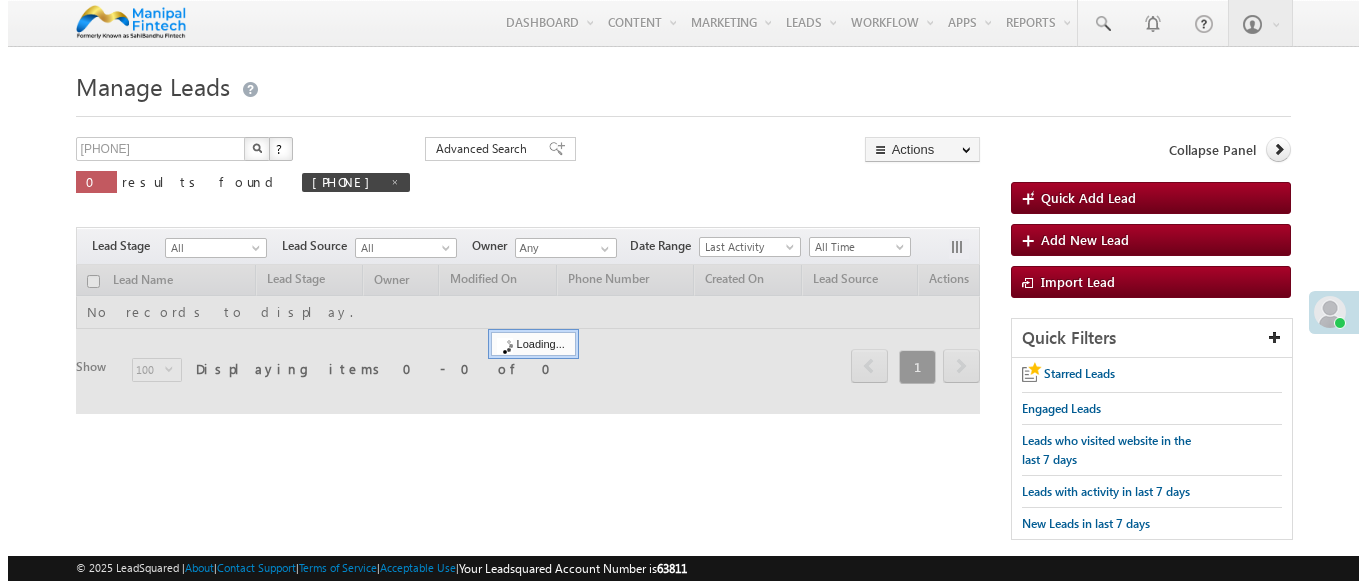 scroll, scrollTop: 0, scrollLeft: 0, axis: both 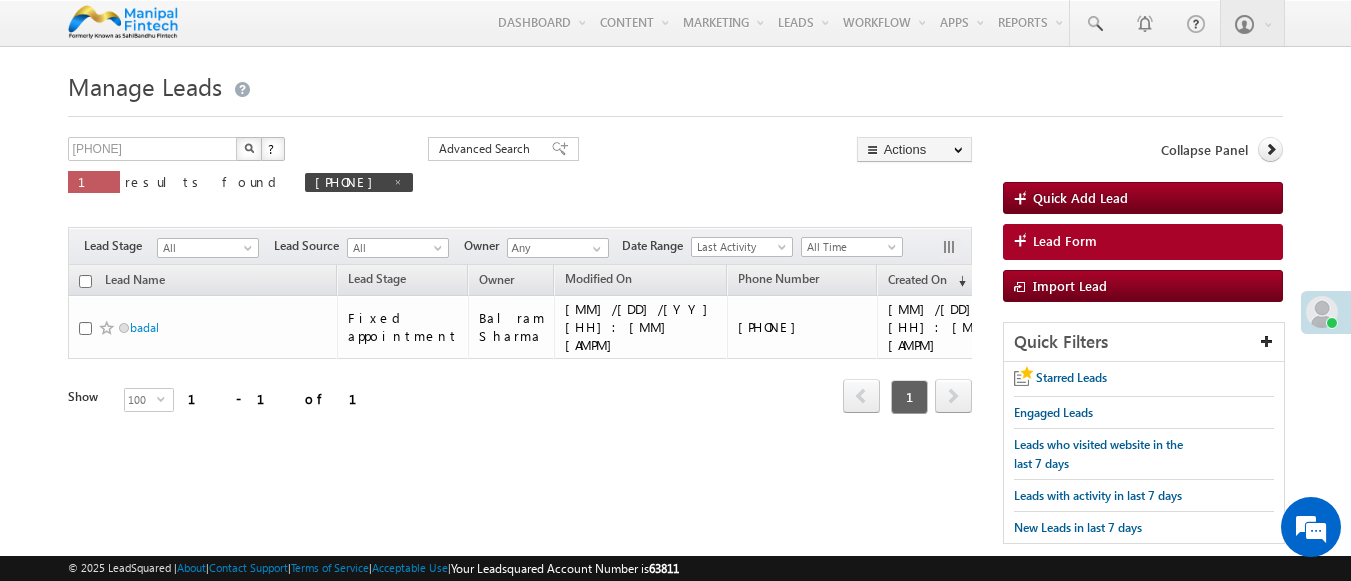 click on "Lead Form" at bounding box center [1065, 241] 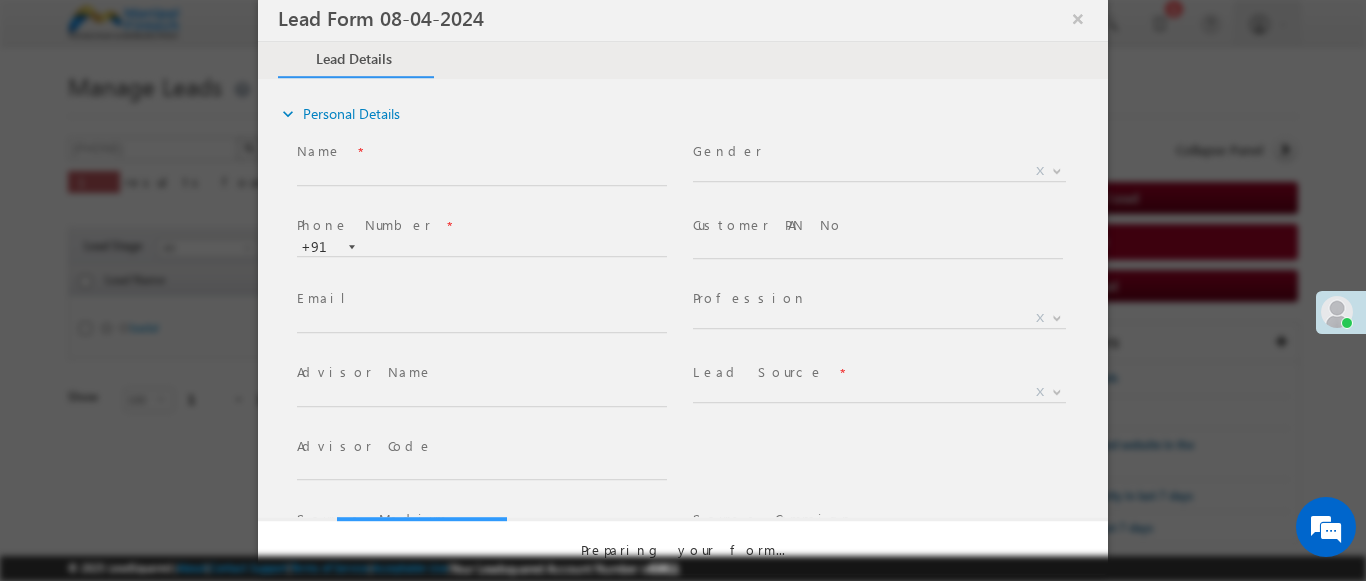 select on "Open" 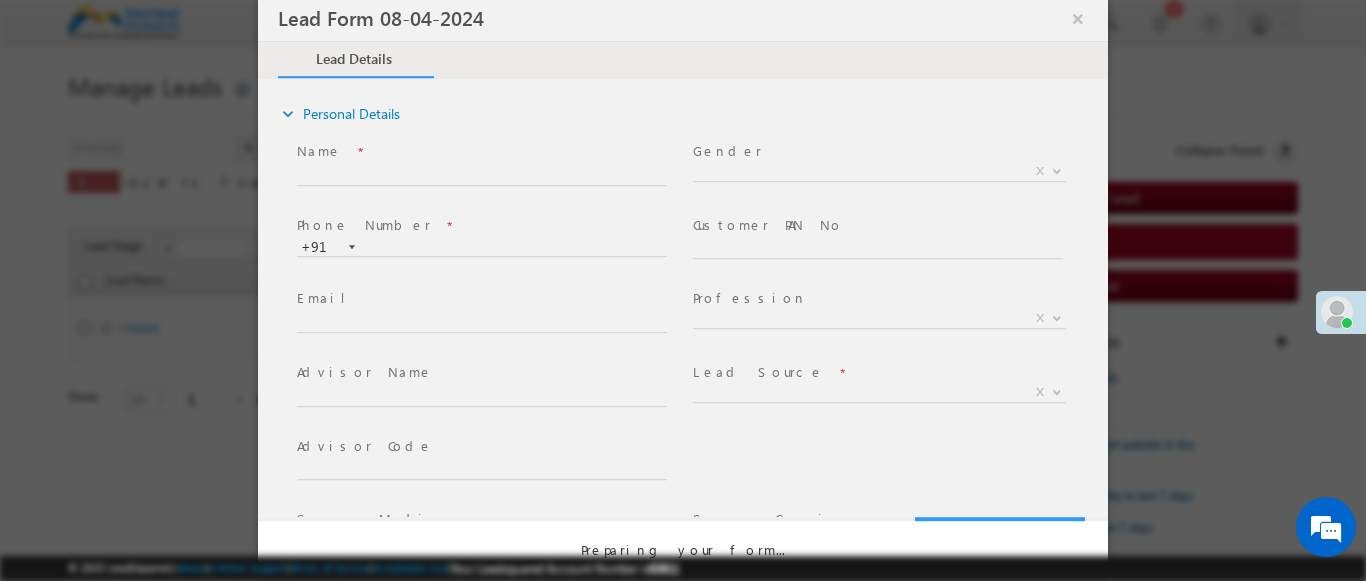 scroll, scrollTop: 0, scrollLeft: 0, axis: both 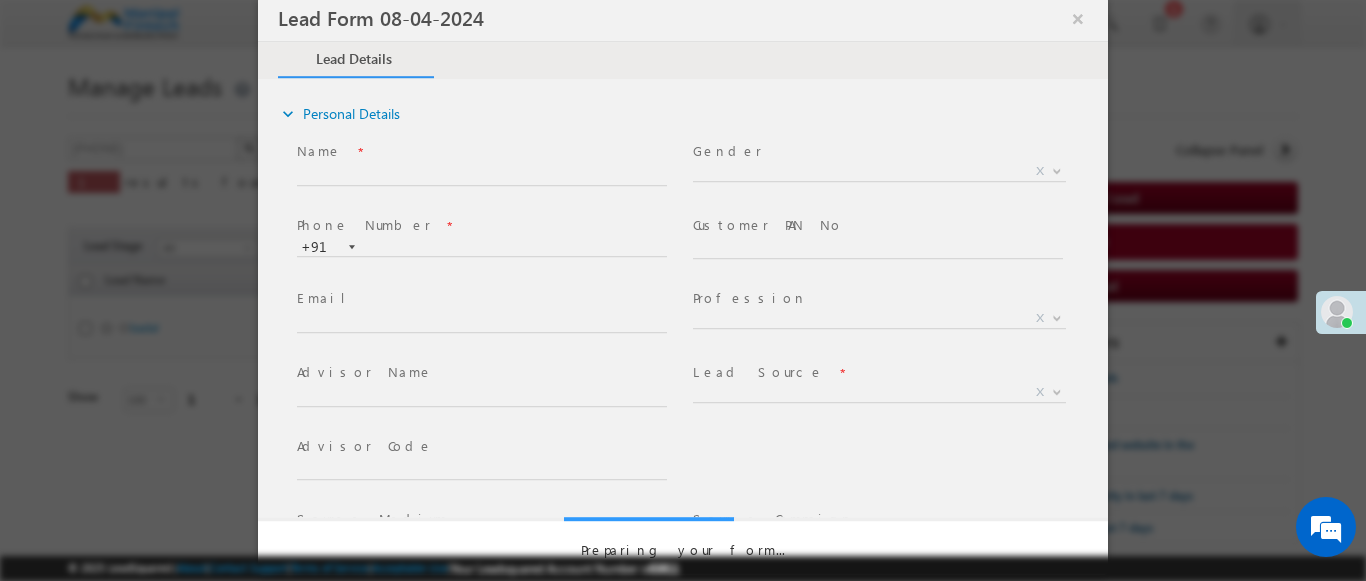 select on "Prospecting" 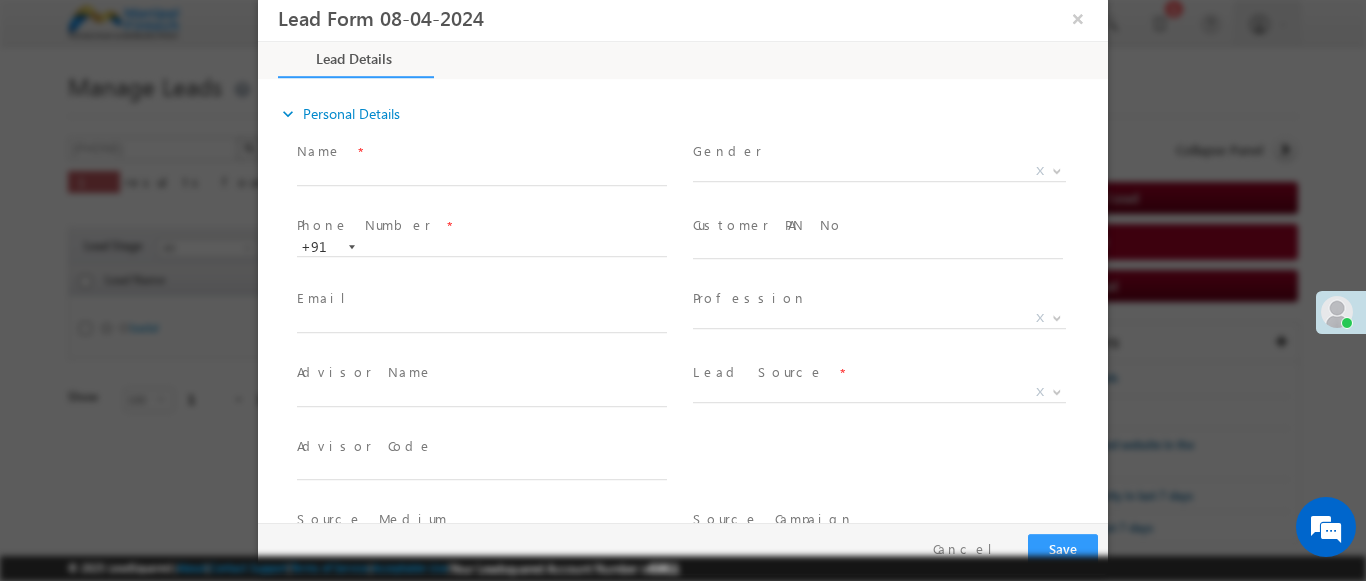 type on "0" 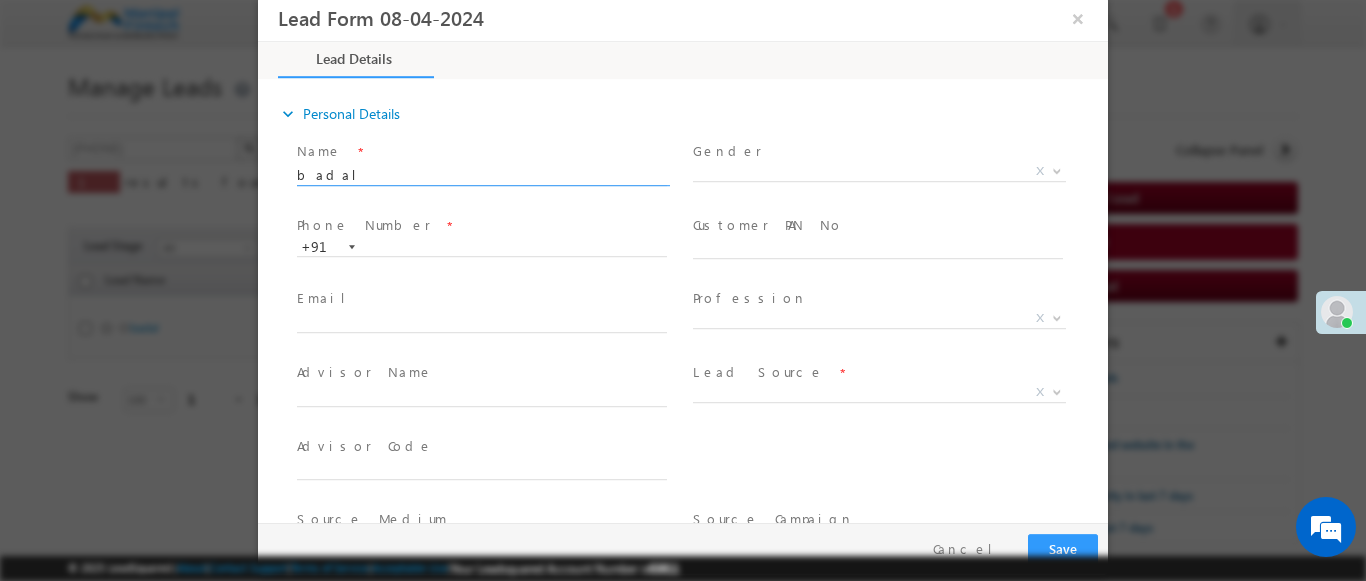 type on "badal" 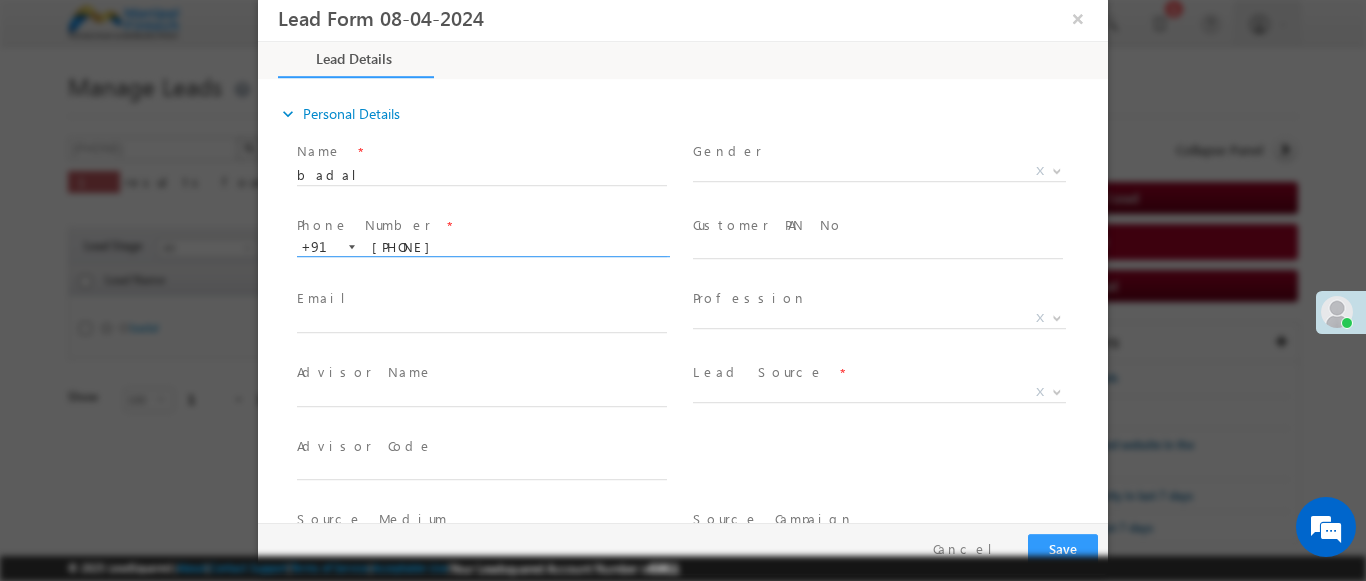type on "[PHONE]" 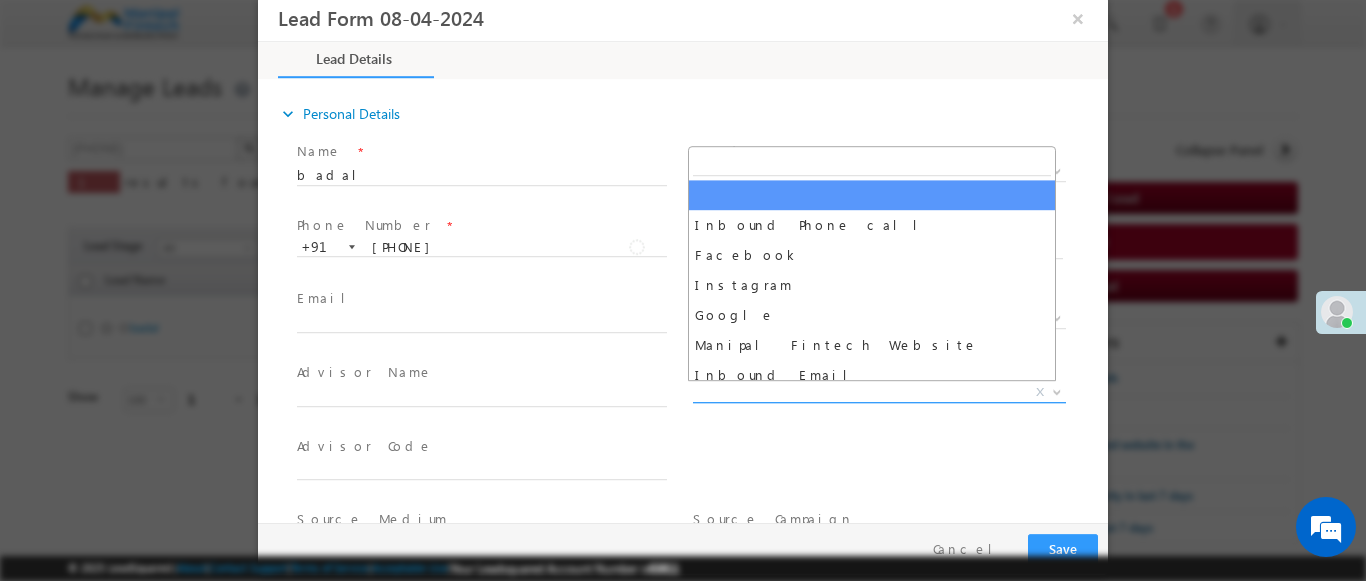 scroll, scrollTop: 1570, scrollLeft: 0, axis: vertical 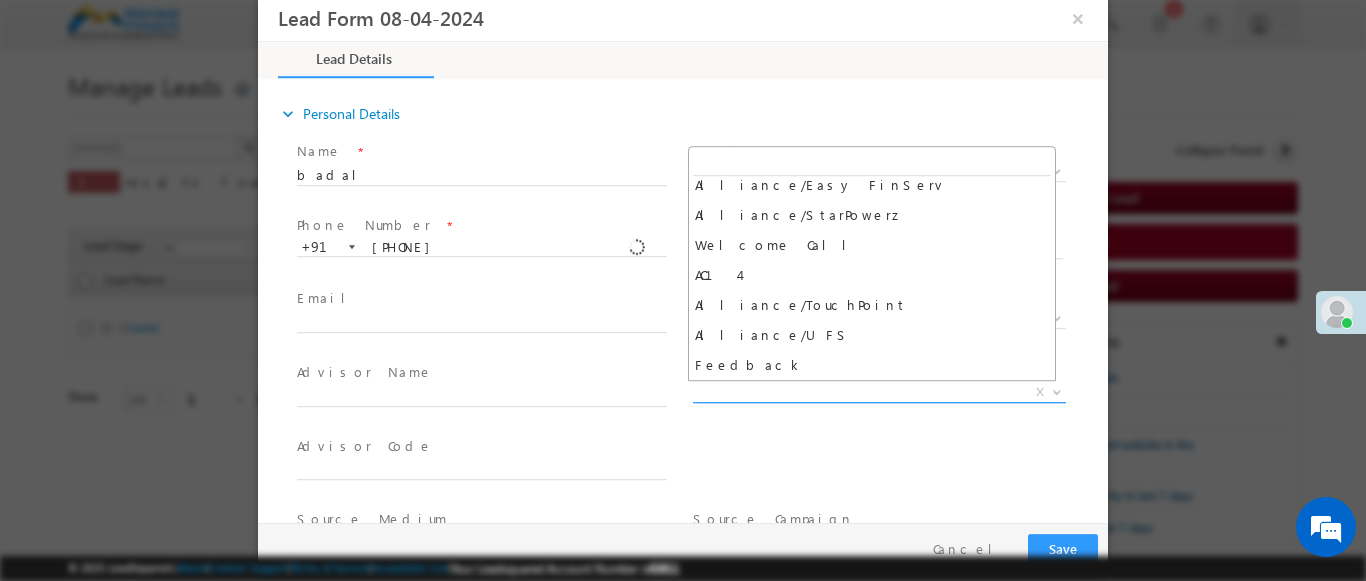select on "Feedback" 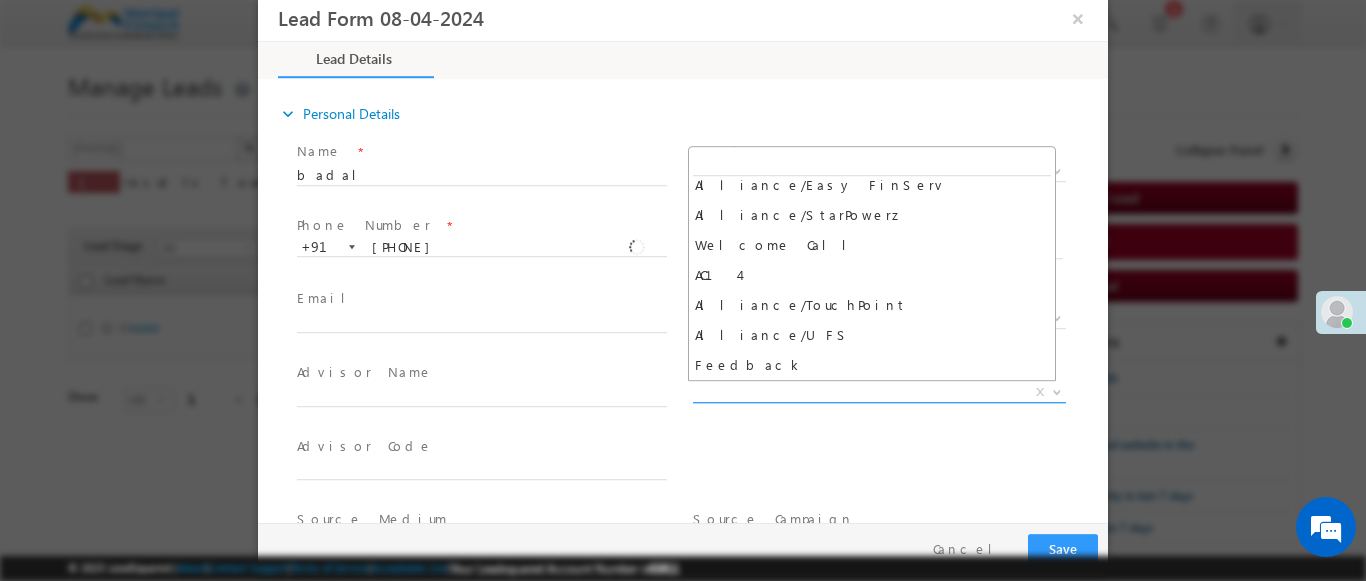 type on "badal- Feedback" 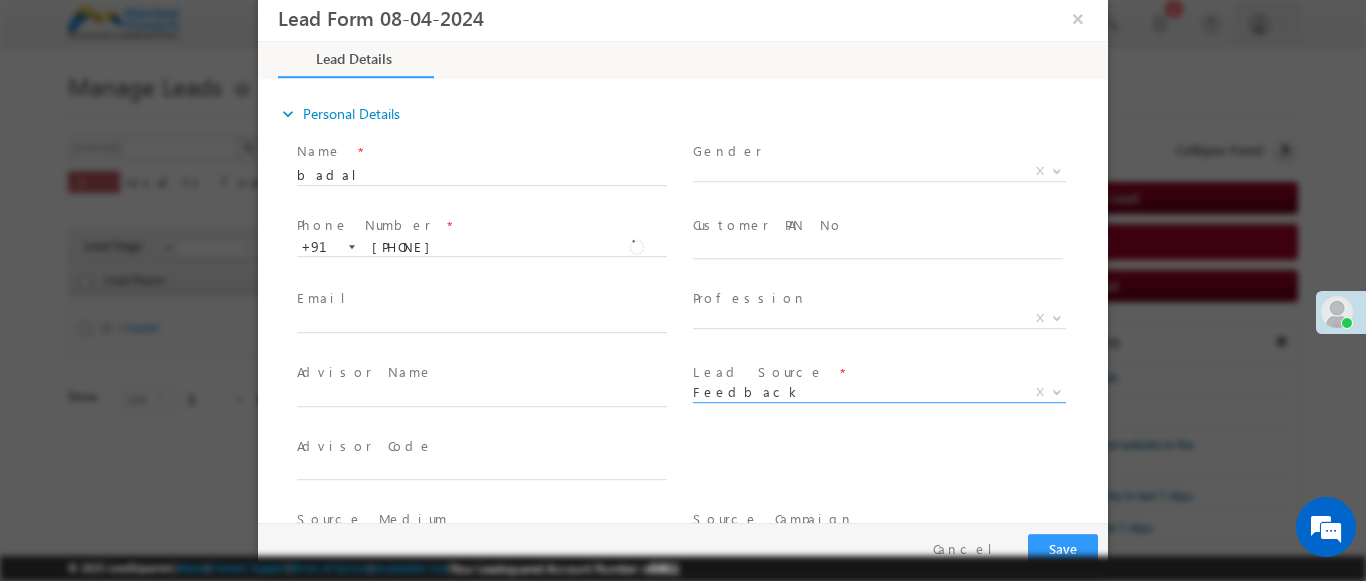 scroll, scrollTop: 315, scrollLeft: 0, axis: vertical 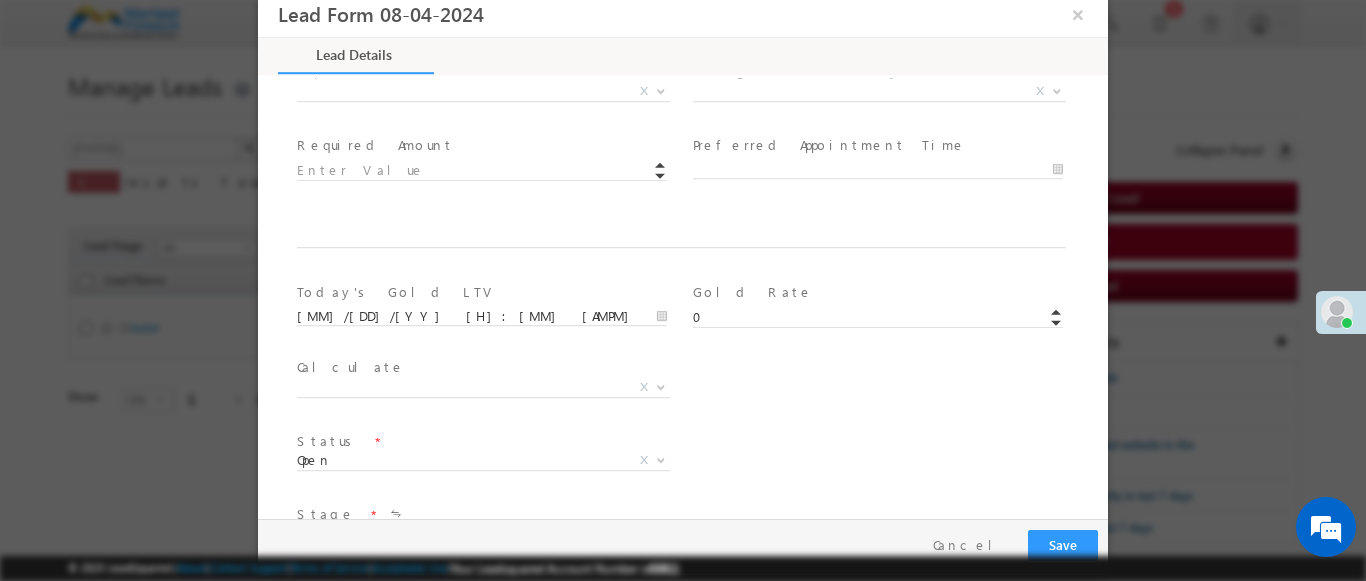 type on "600002" 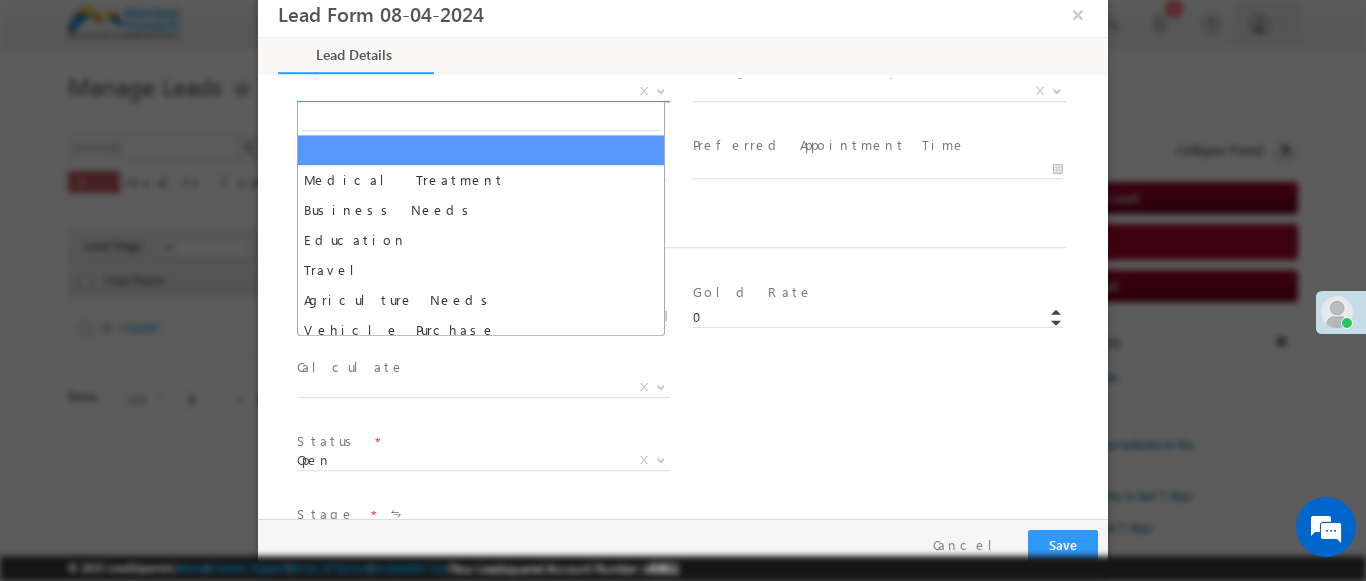 select on "Medical Treatment" 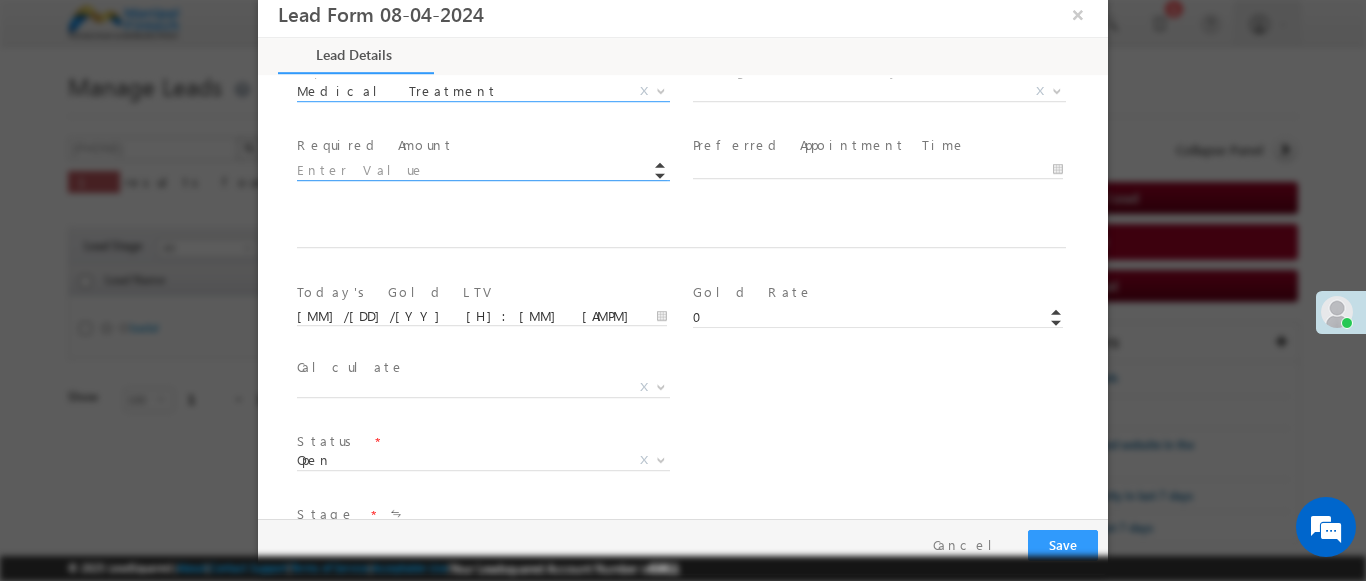 type on "Tamil Nadu" 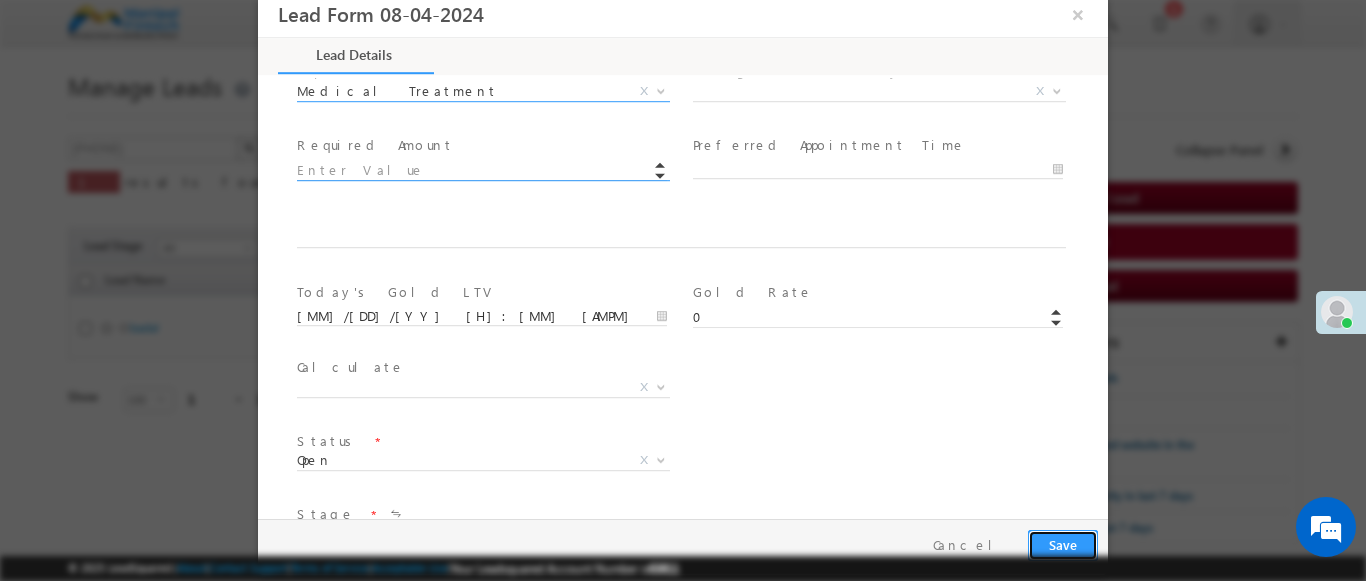 click on "Save" at bounding box center [1063, 545] 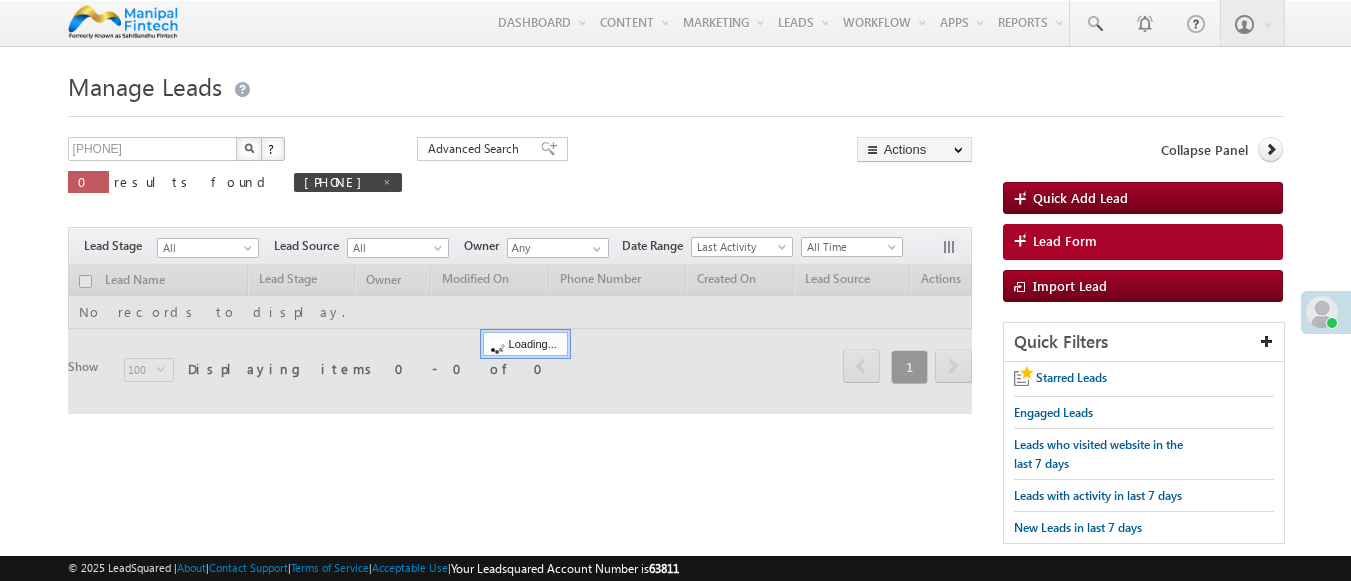 scroll, scrollTop: 0, scrollLeft: 0, axis: both 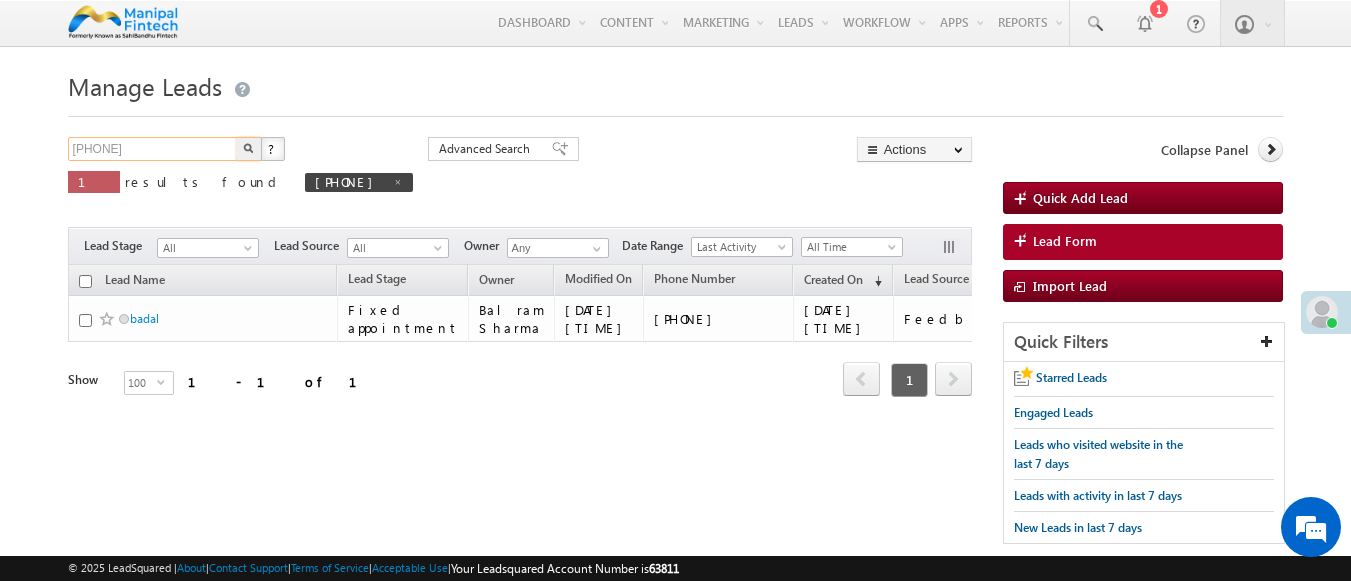 type on "9413100346" 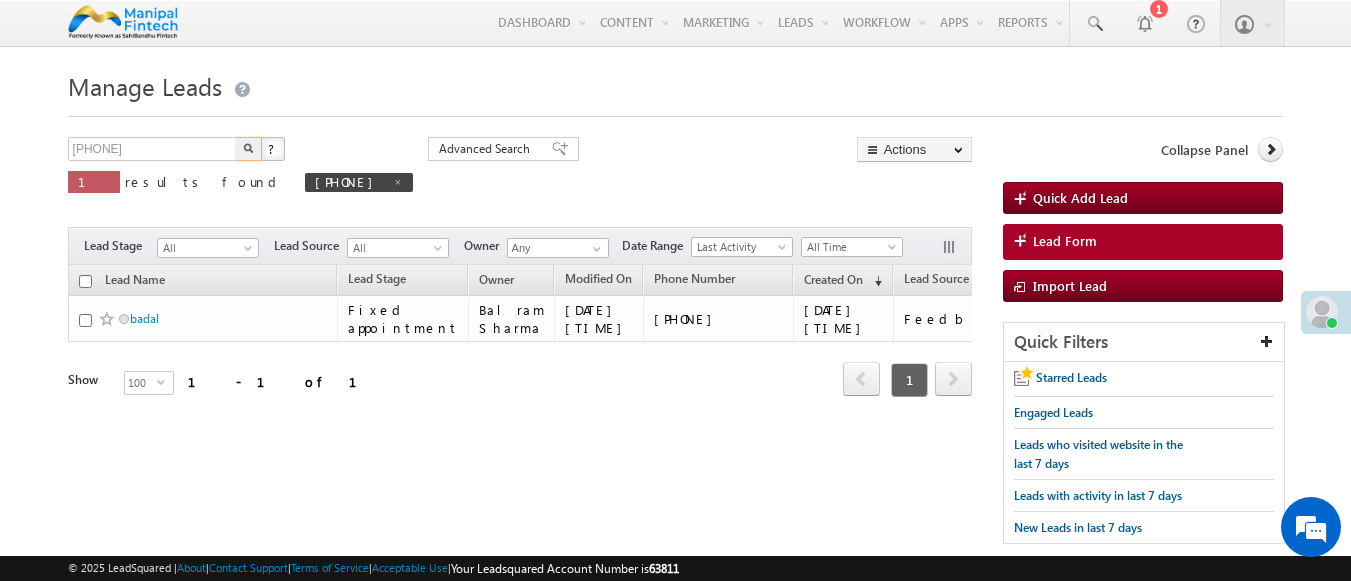 click at bounding box center [248, 148] 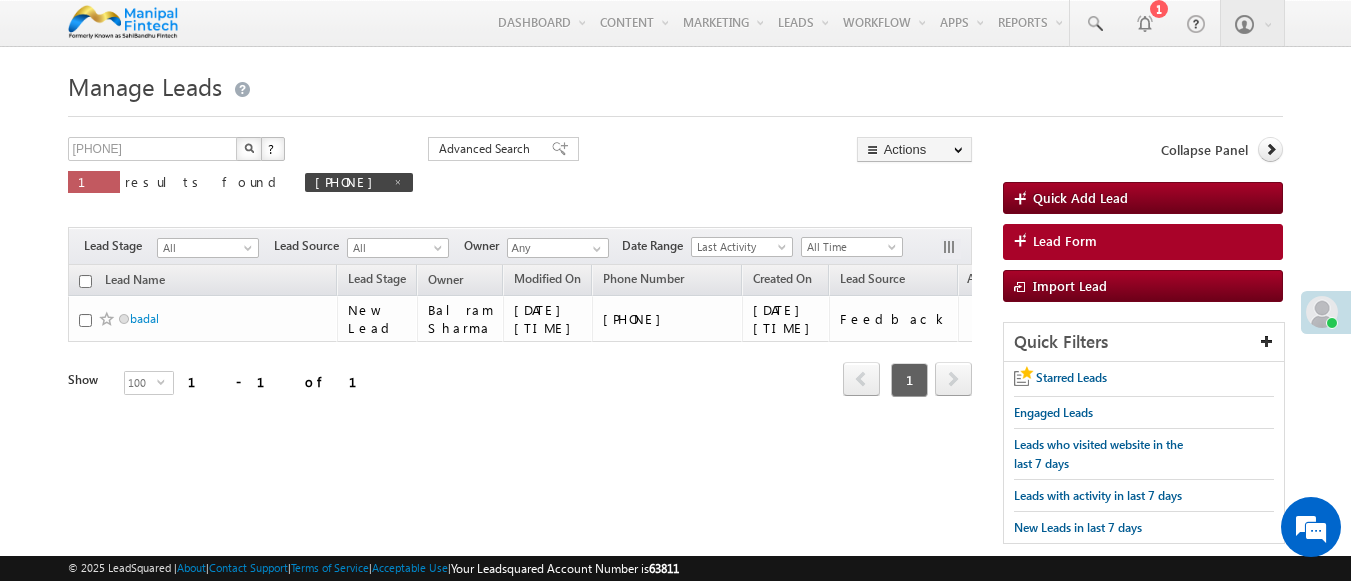 scroll, scrollTop: 0, scrollLeft: 0, axis: both 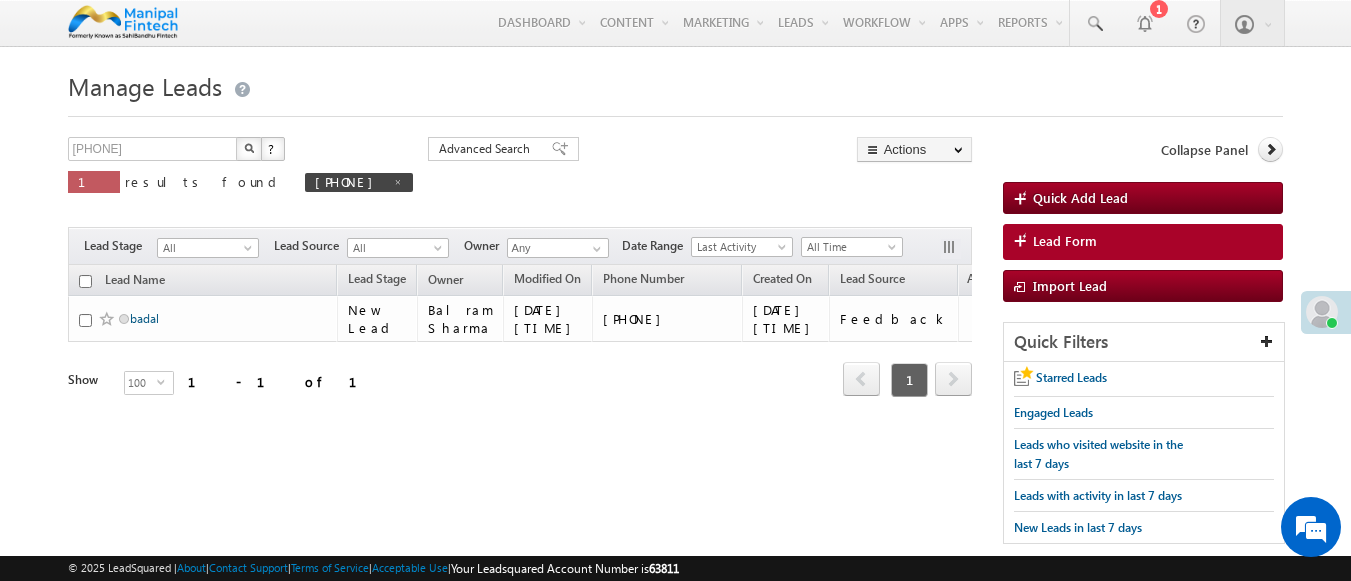 click on "badal" at bounding box center [144, 318] 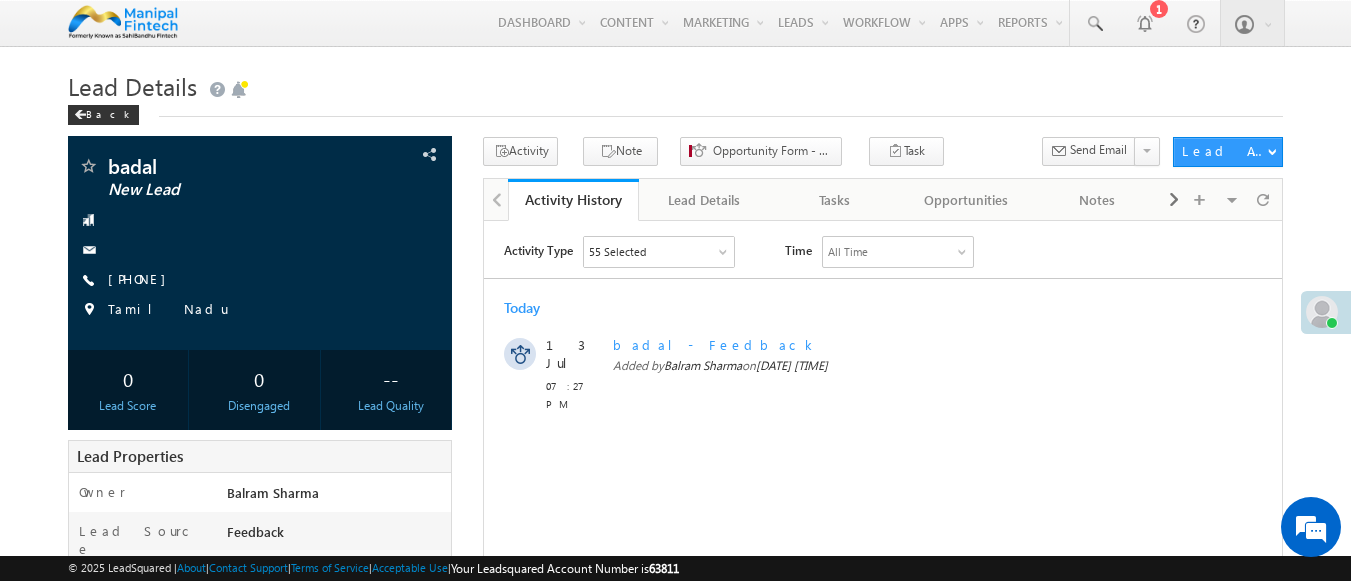 scroll, scrollTop: 0, scrollLeft: 0, axis: both 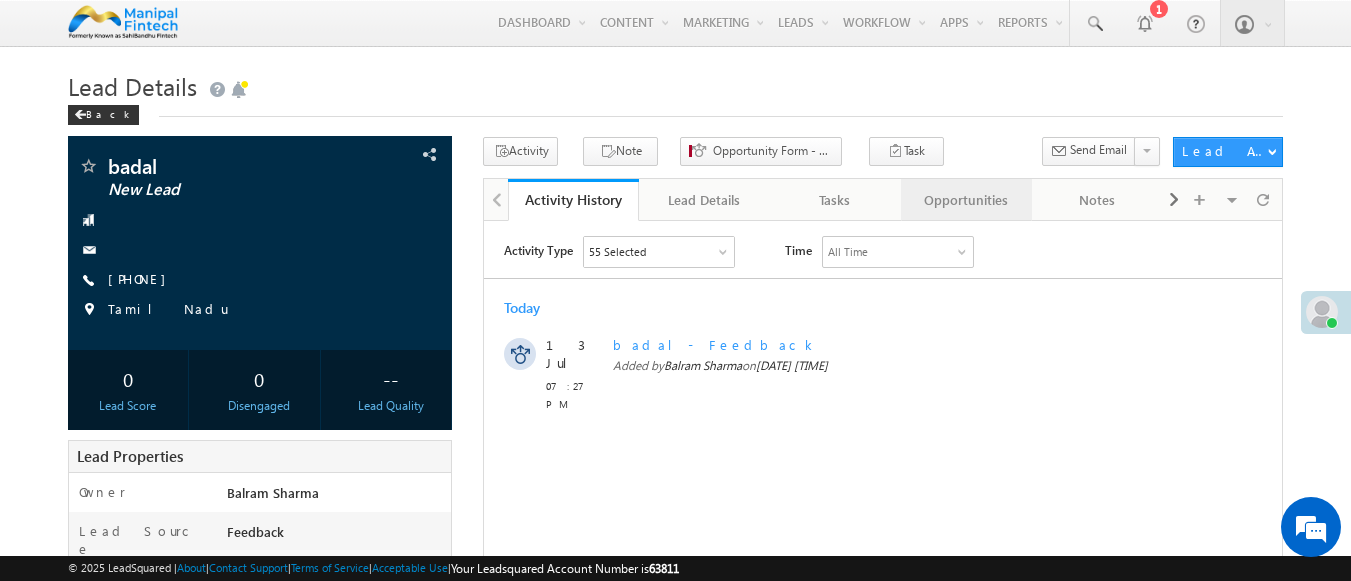 click on "Opportunities" at bounding box center [965, 200] 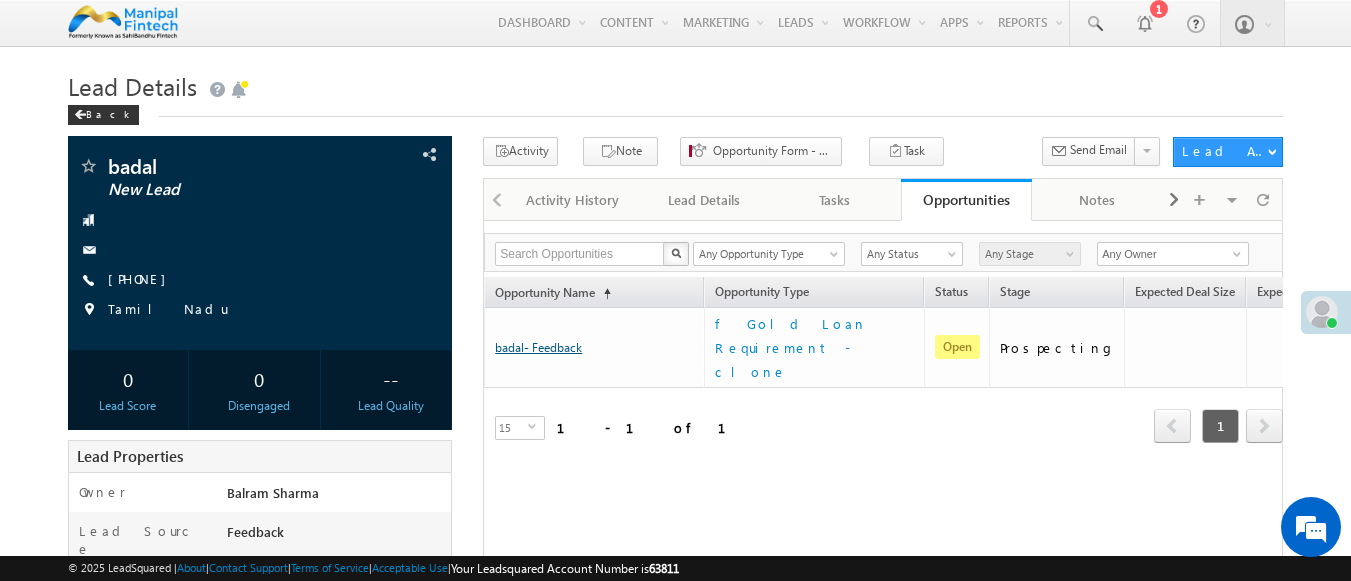 click on "badal- Feedback" at bounding box center (538, 347) 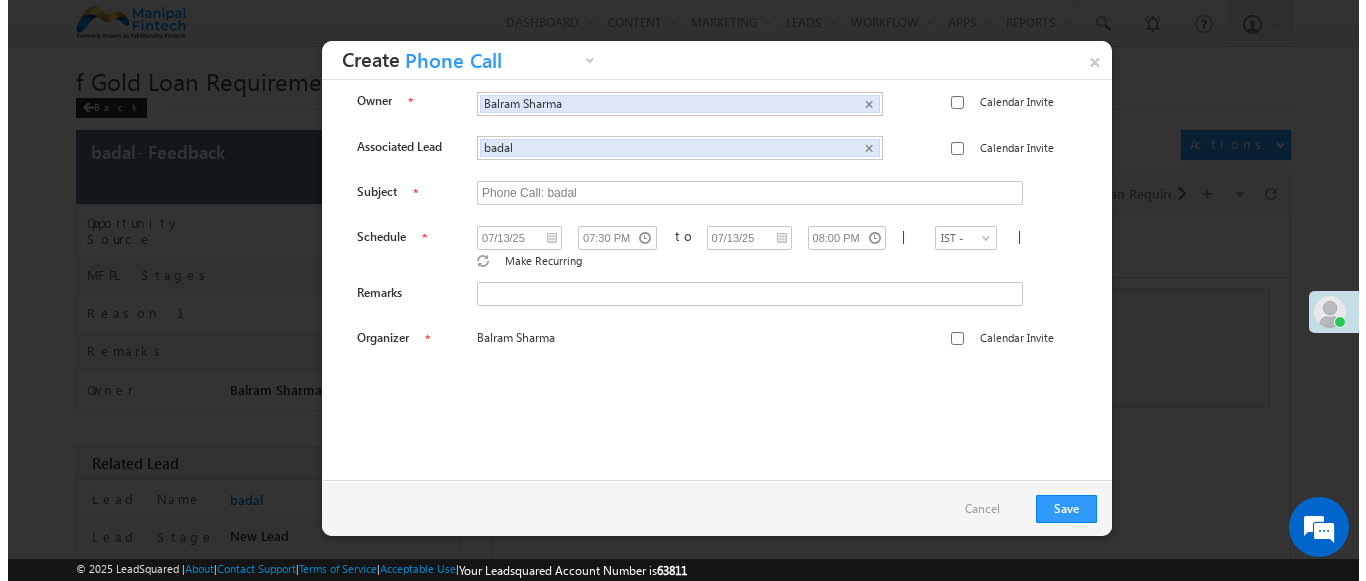 scroll, scrollTop: 0, scrollLeft: 0, axis: both 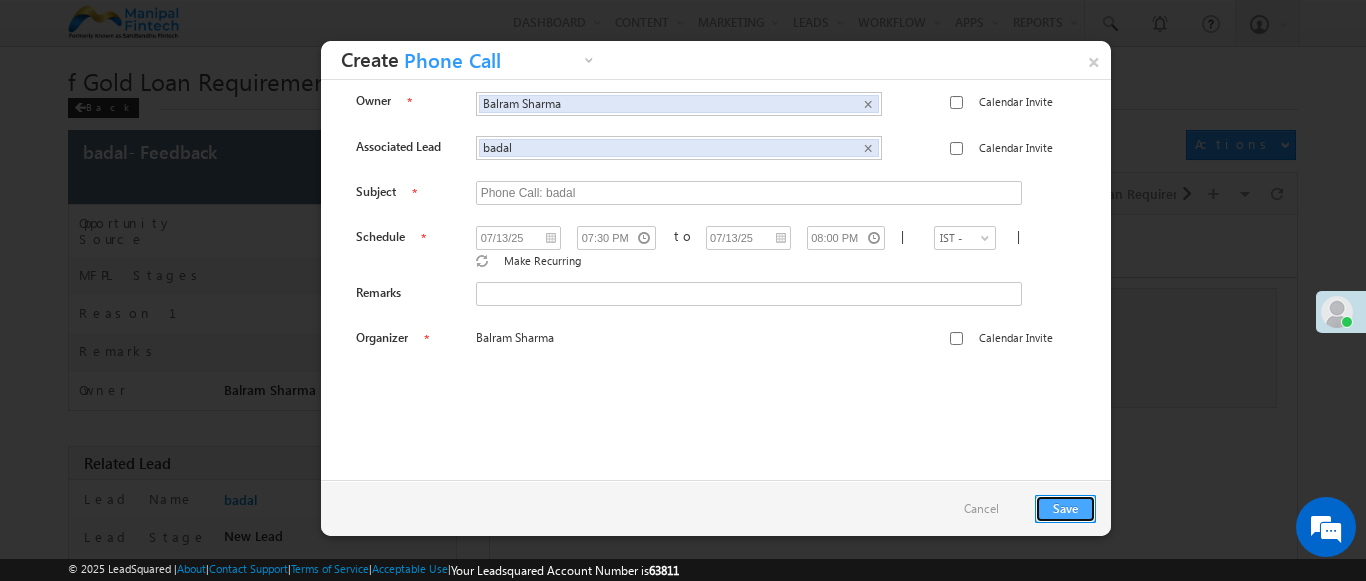 click on "Save" at bounding box center (1065, 509) 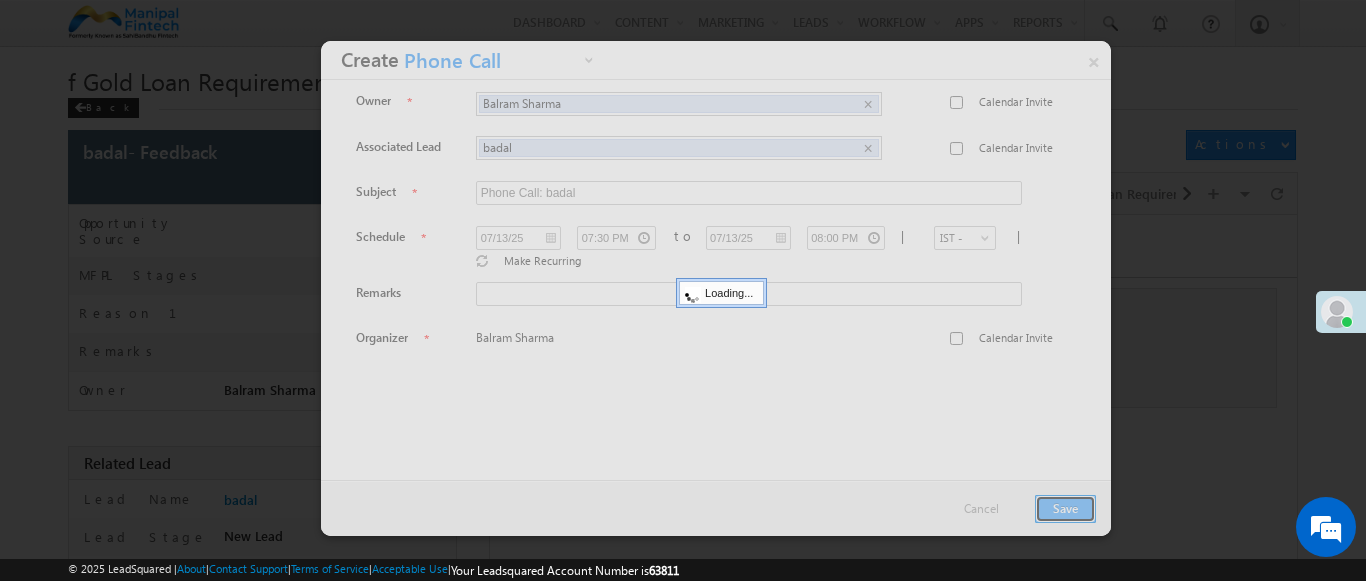 scroll, scrollTop: 182, scrollLeft: 0, axis: vertical 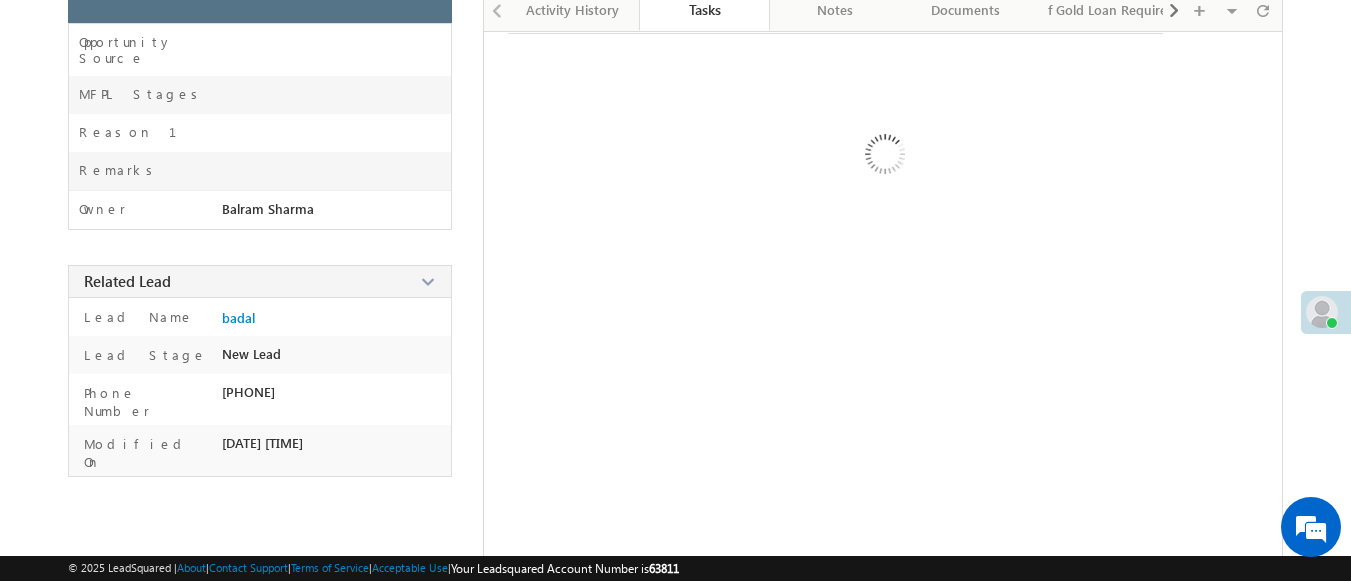 click on "Tasks" at bounding box center [704, 9] 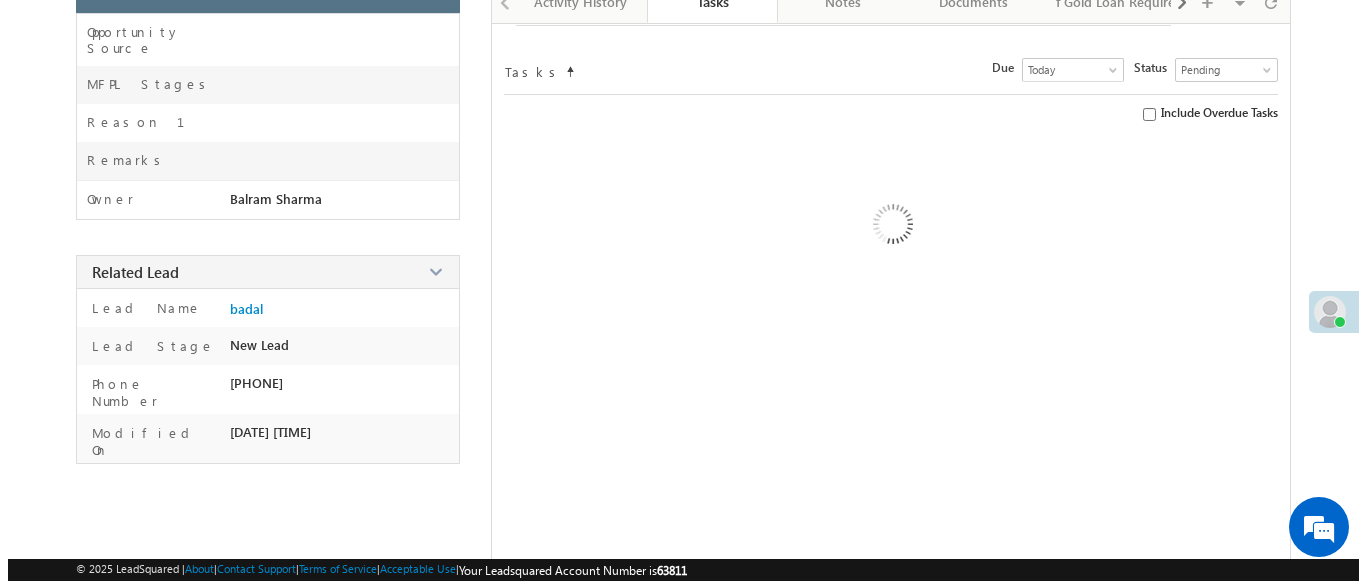 scroll, scrollTop: 235, scrollLeft: 0, axis: vertical 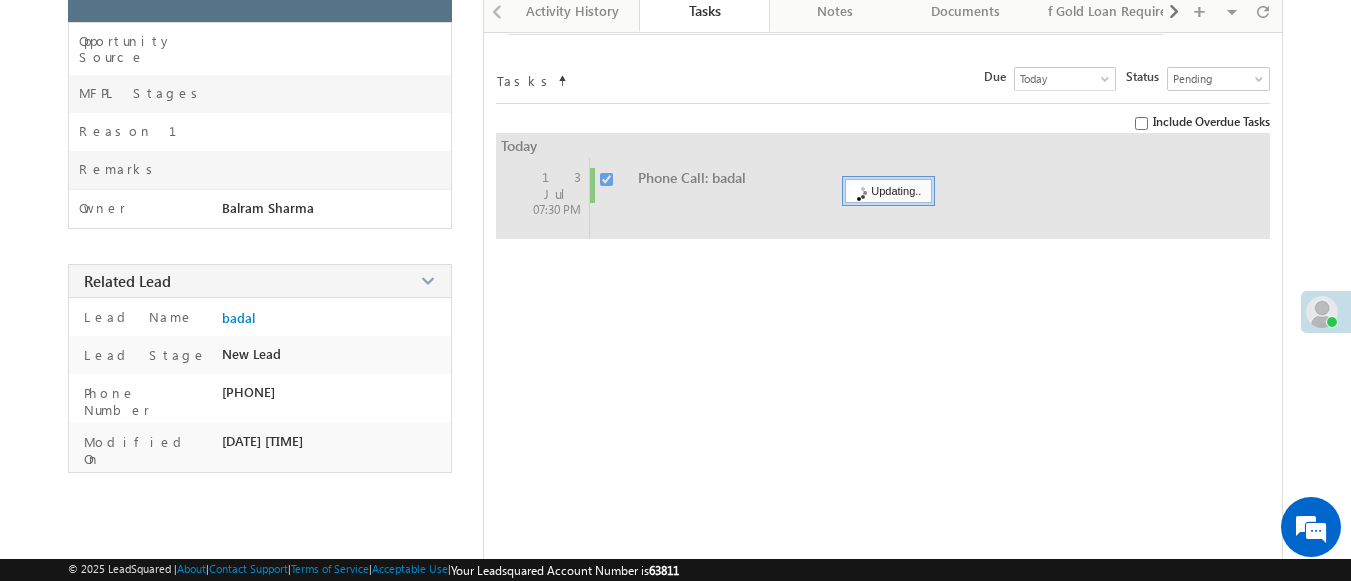 checkbox on "false" 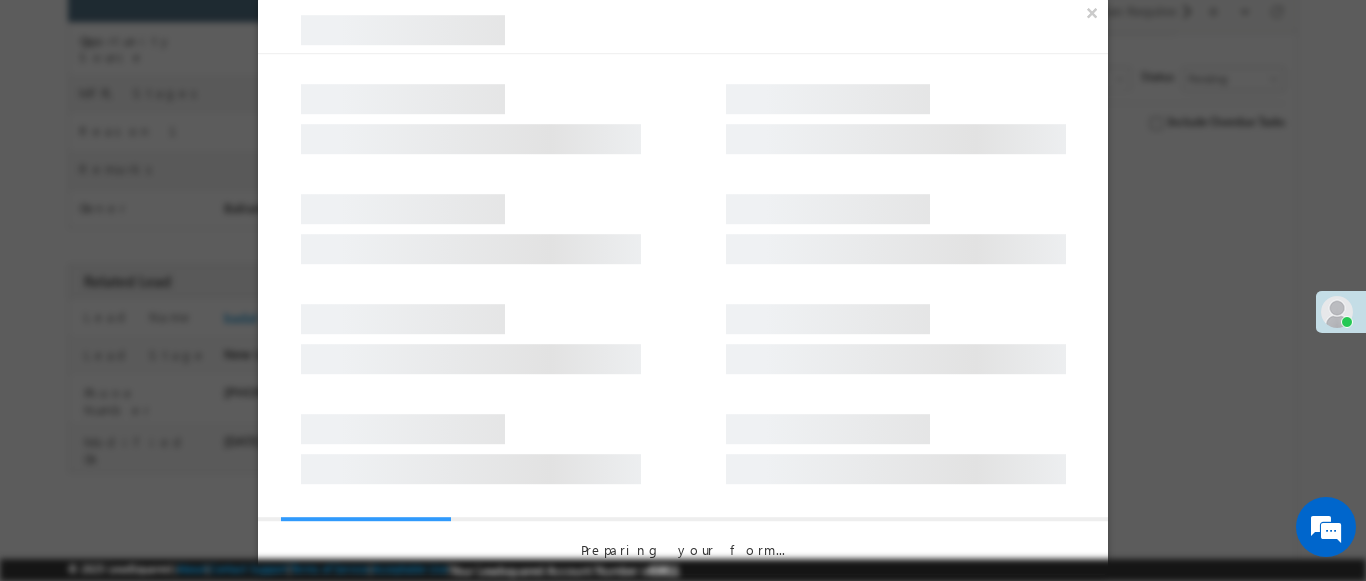 scroll, scrollTop: 182, scrollLeft: 0, axis: vertical 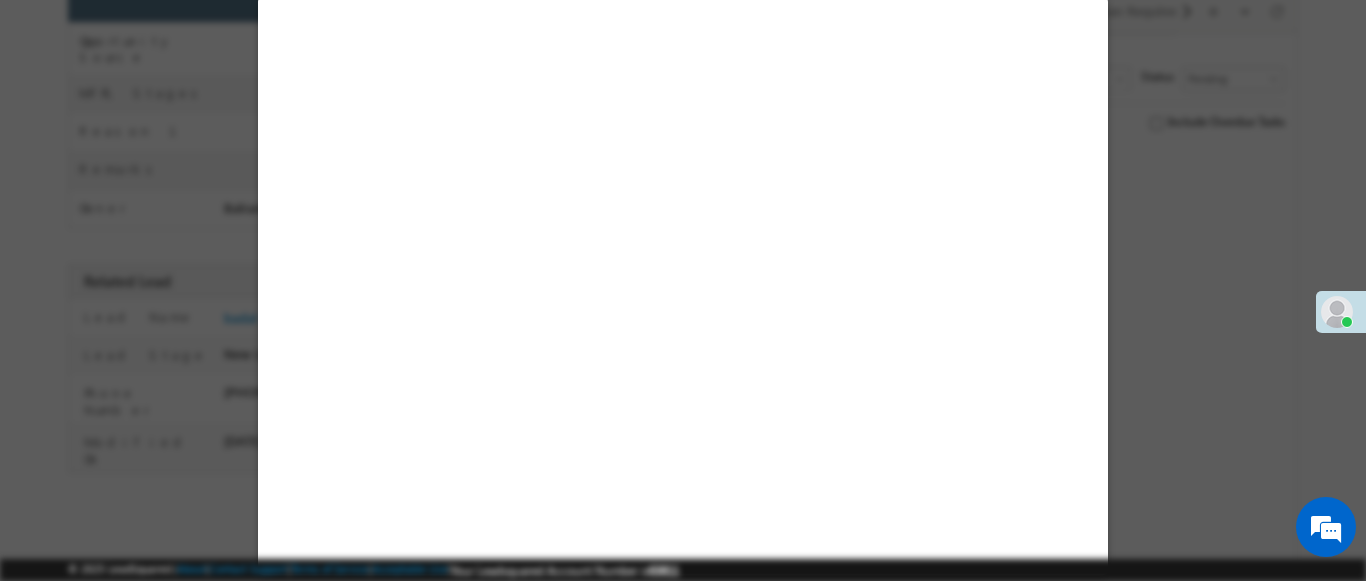 select on "Feedback" 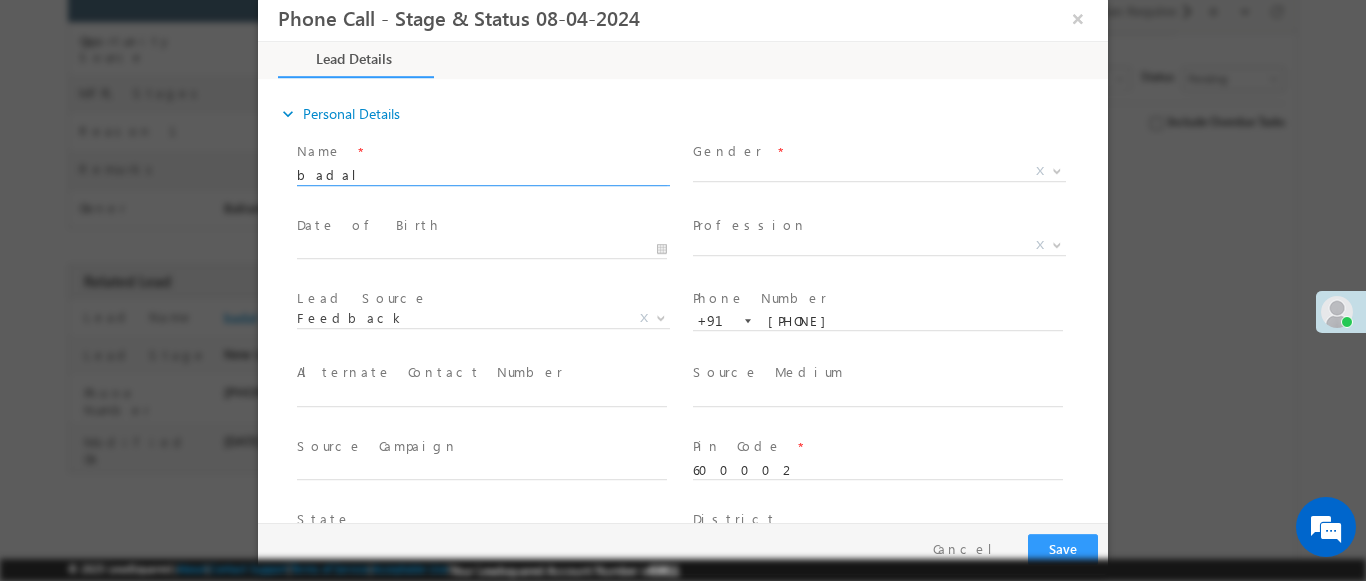 scroll, scrollTop: 0, scrollLeft: 0, axis: both 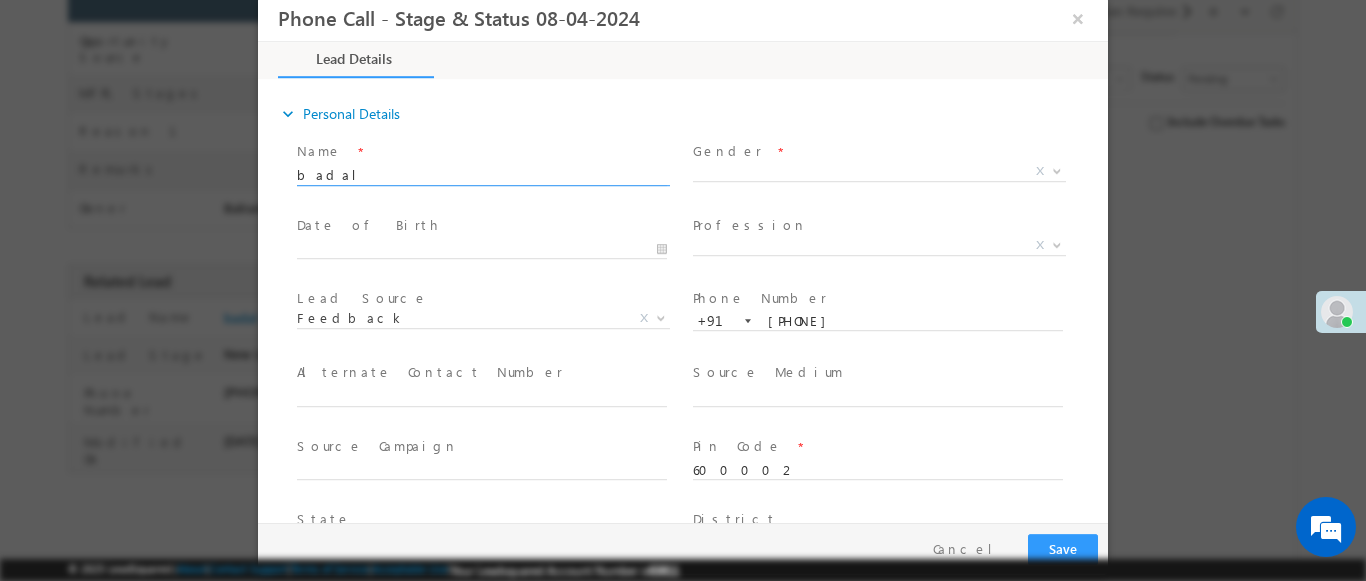 type on "[DATE] [TIME]" 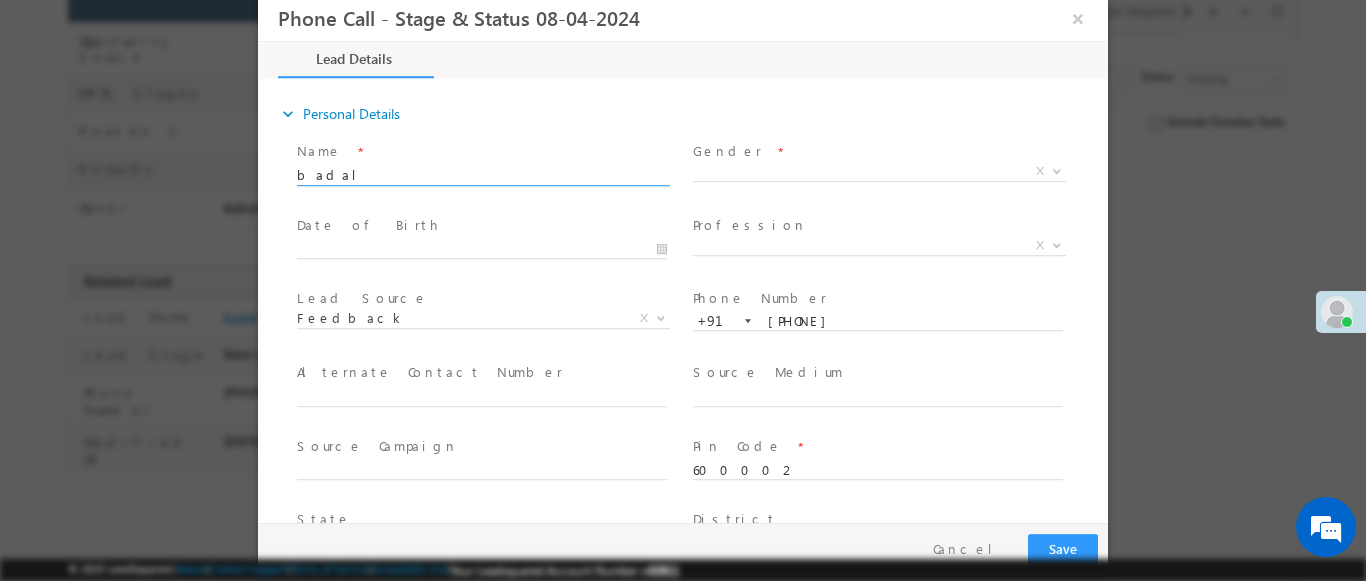 scroll, scrollTop: 0, scrollLeft: 0, axis: both 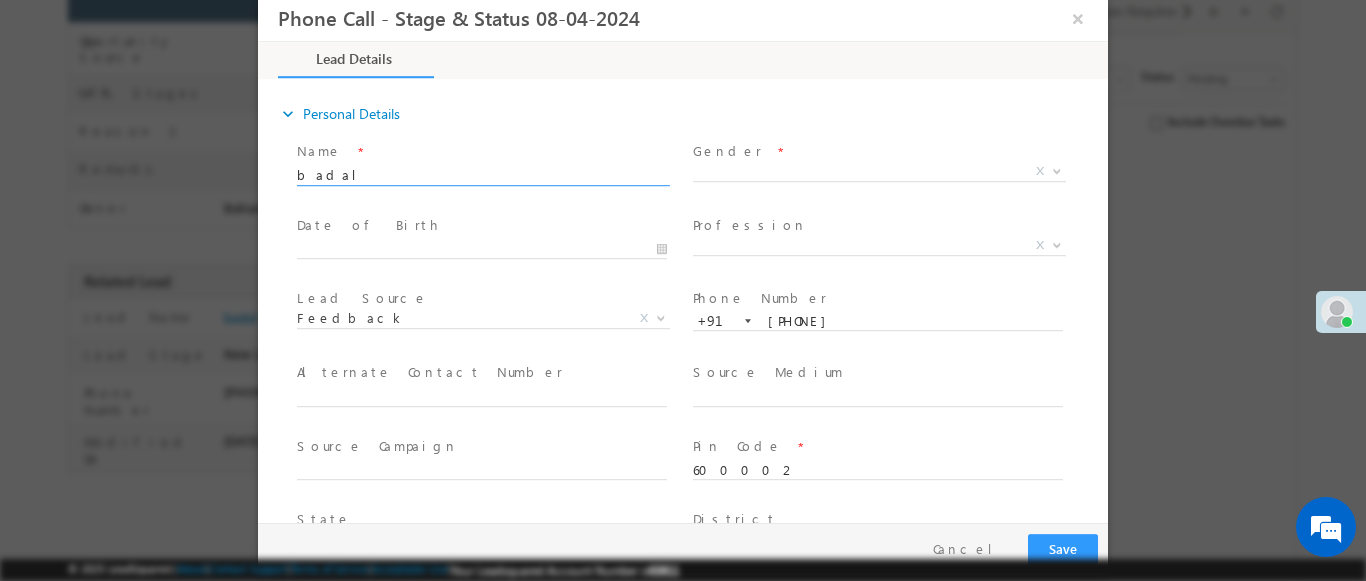 click at bounding box center (1057, 170) 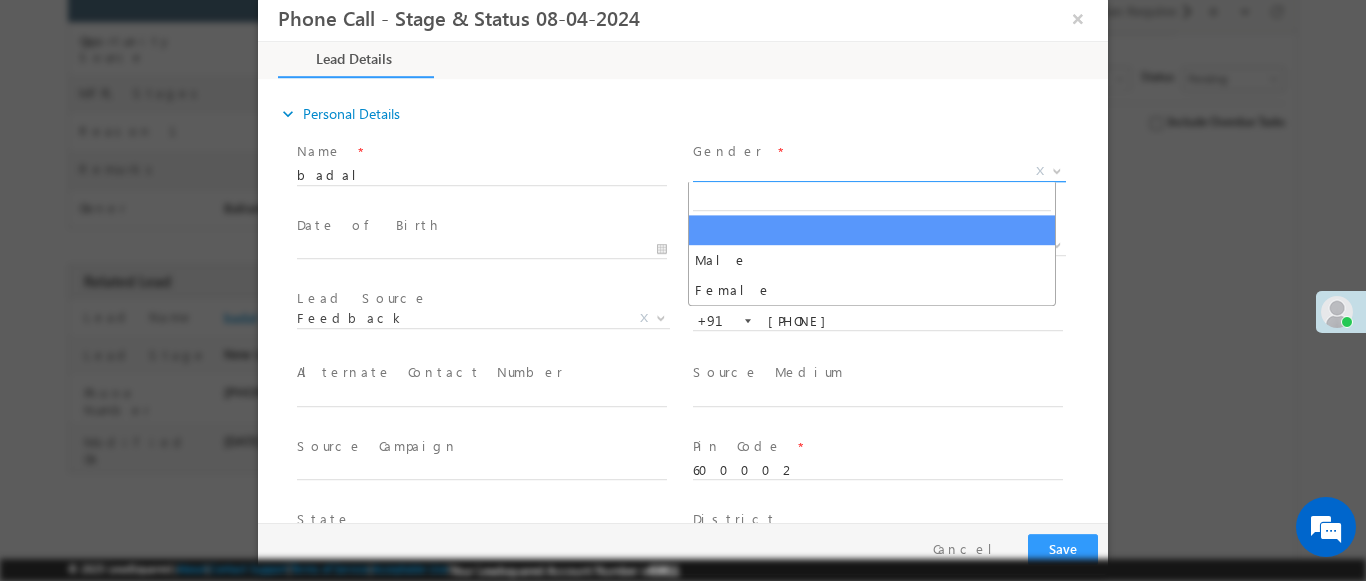 select on "Male" 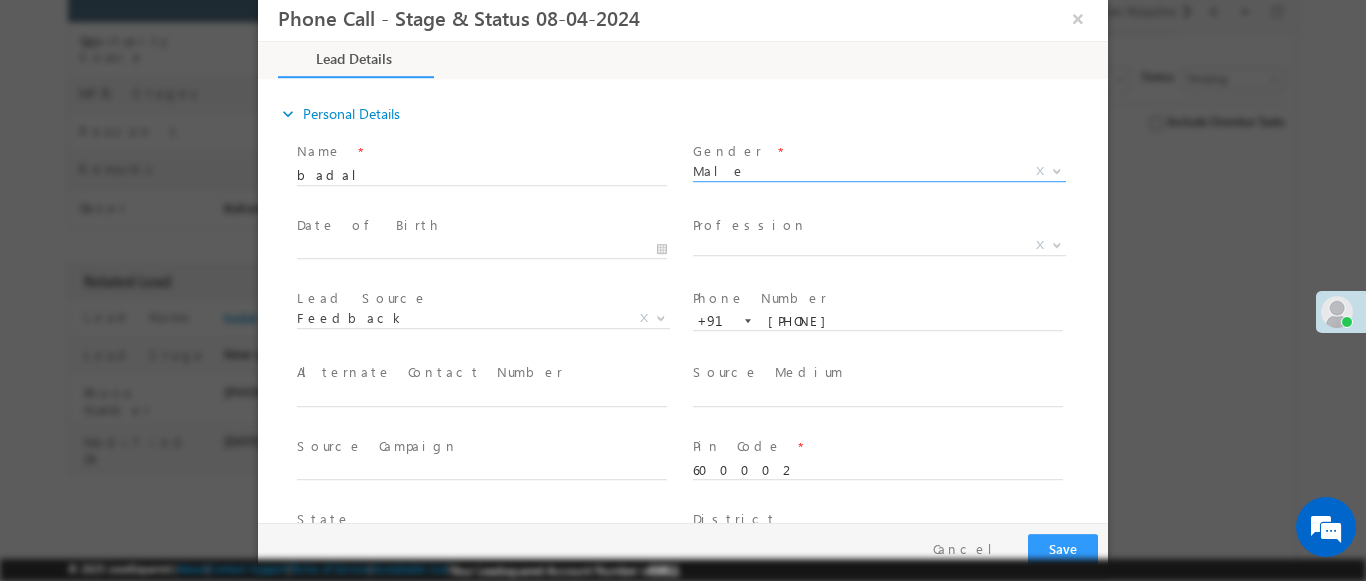 scroll, scrollTop: 665, scrollLeft: 0, axis: vertical 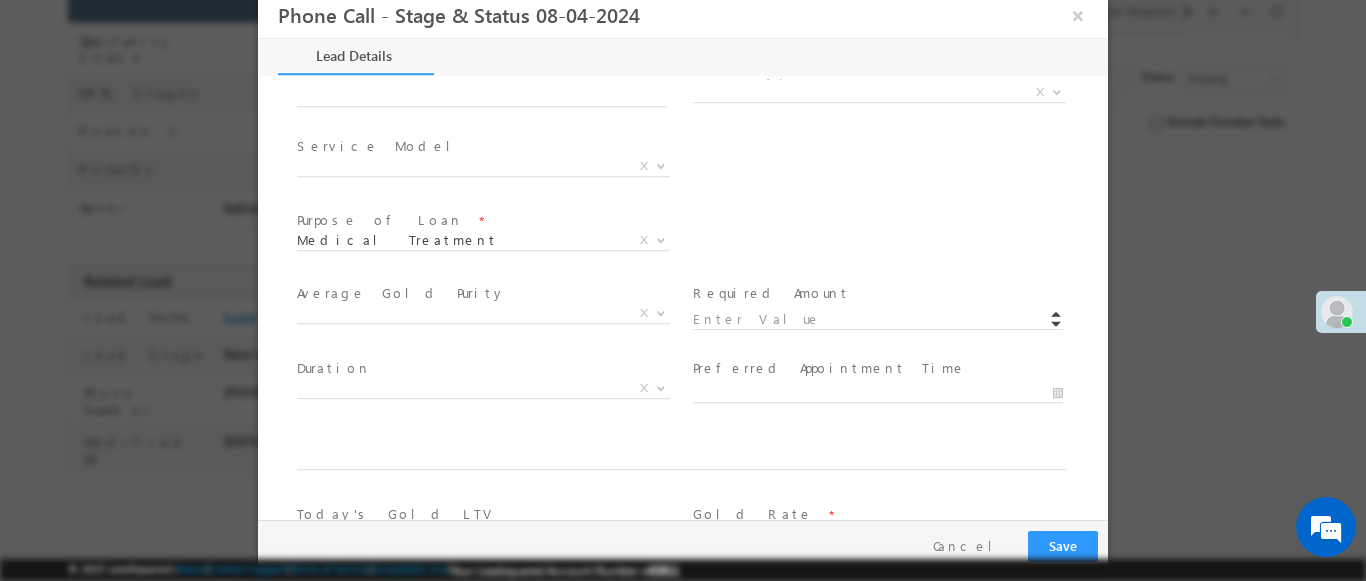 click at bounding box center [1057, 91] 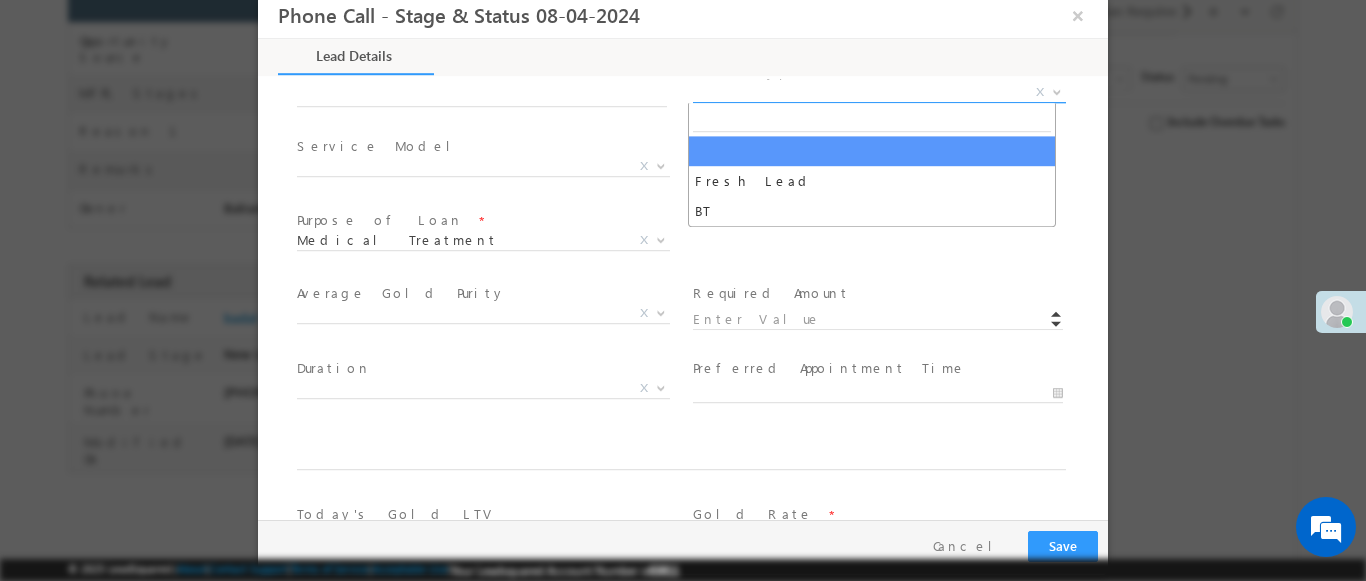 select on "Fresh Lead" 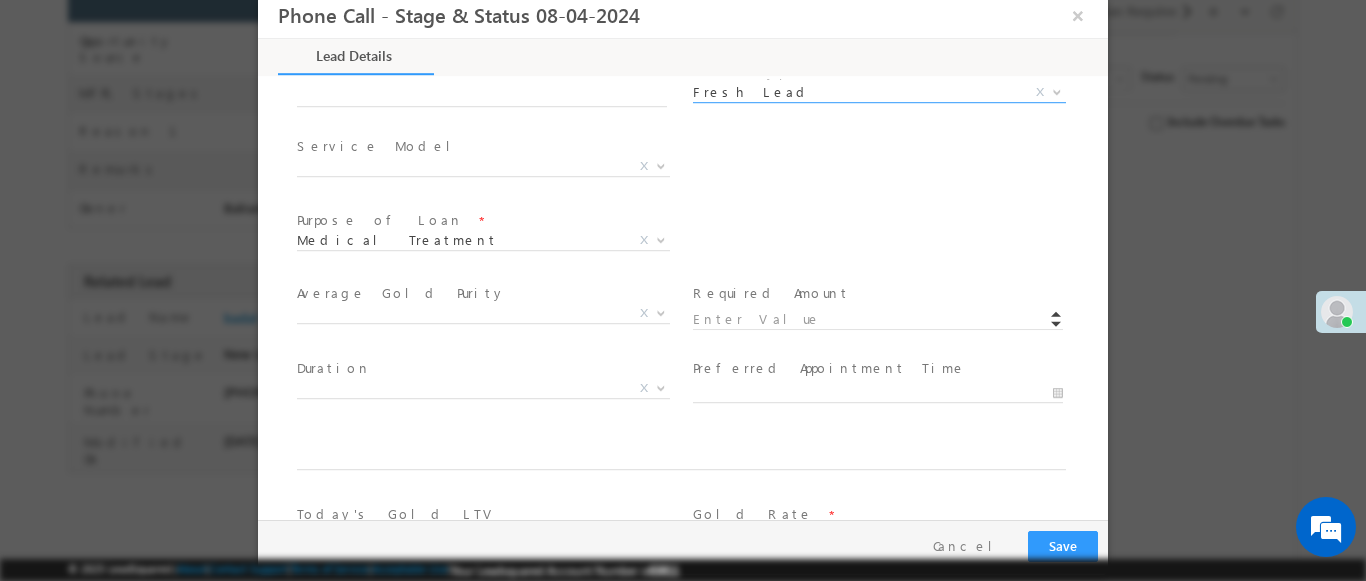 click at bounding box center (661, 165) 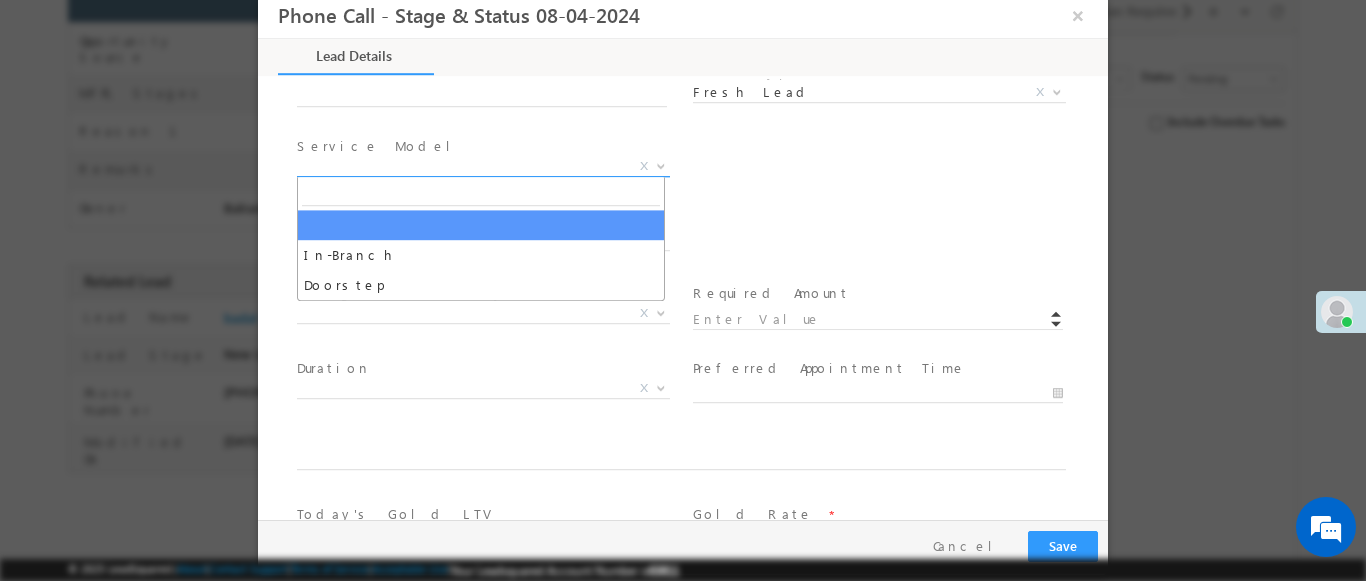 select on "In-Branch" 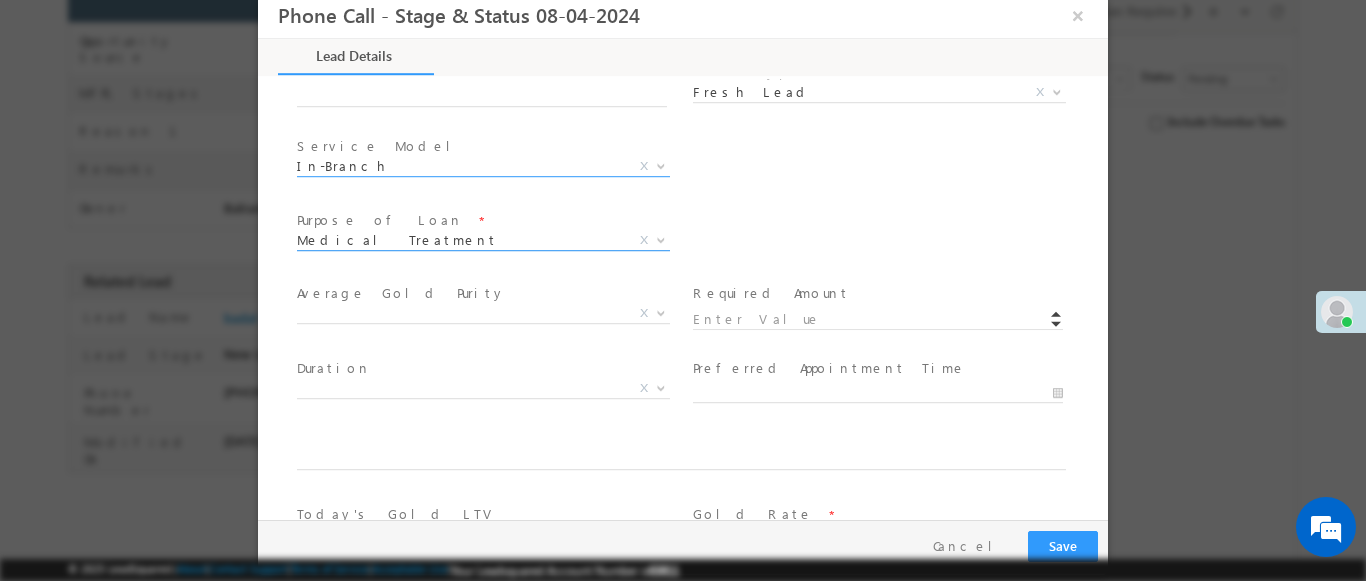 scroll, scrollTop: 1168, scrollLeft: 0, axis: vertical 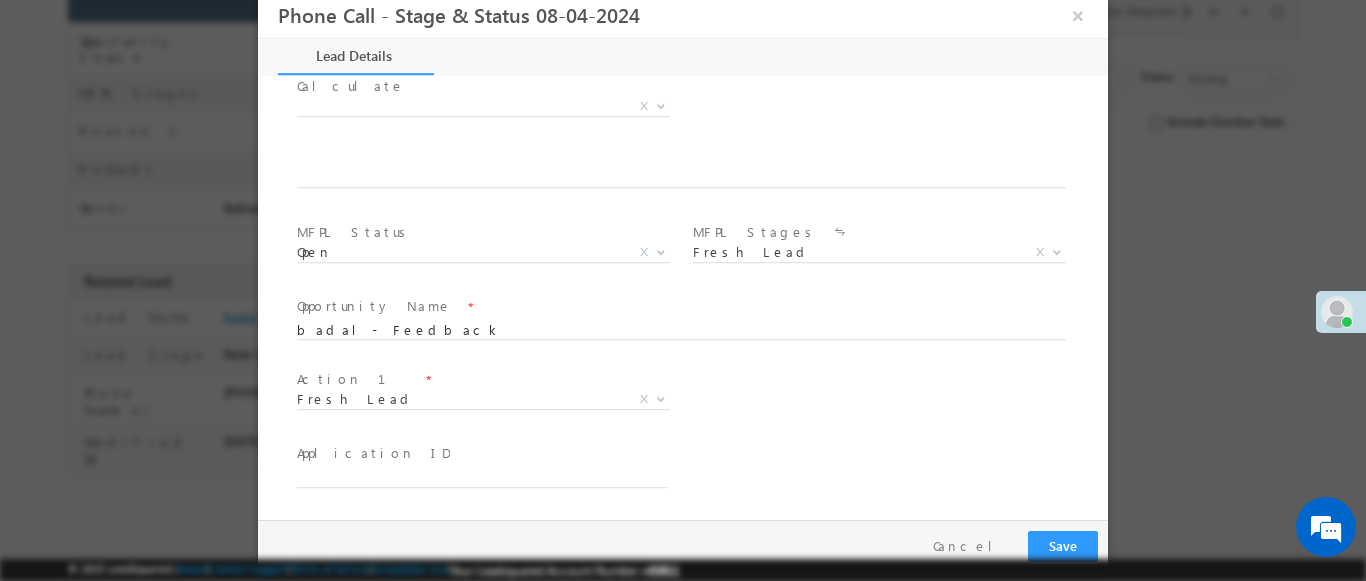 click at bounding box center (661, 398) 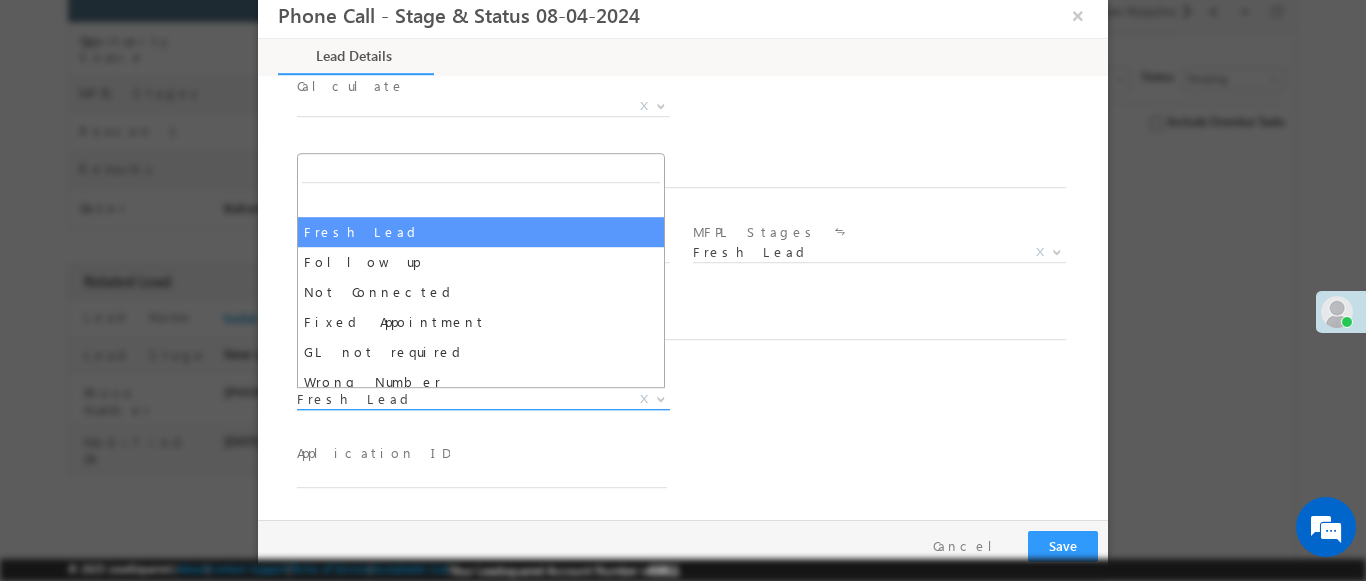 select on "Fixed Appointment" 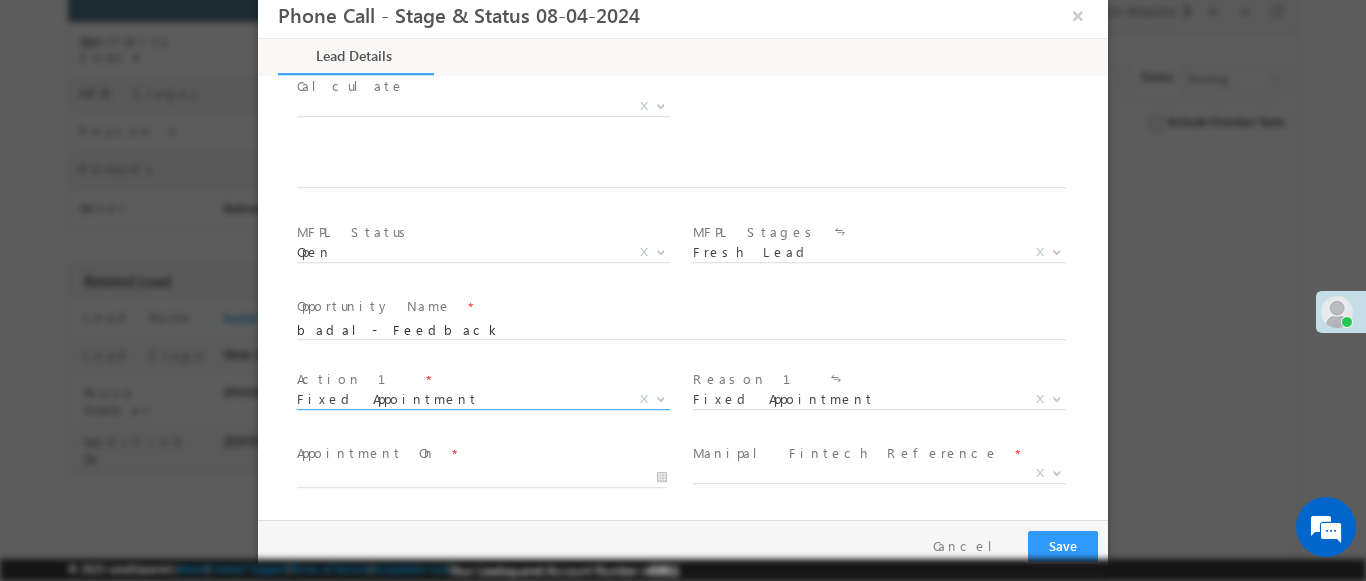 scroll, scrollTop: 3, scrollLeft: 0, axis: vertical 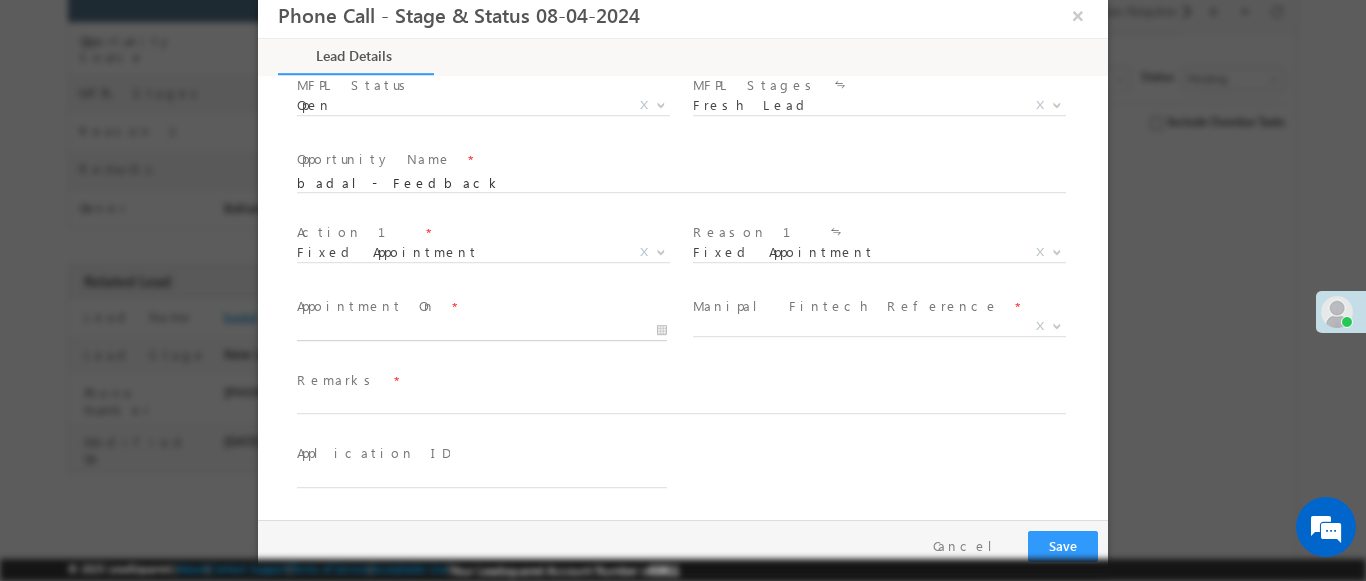 click at bounding box center [482, 331] 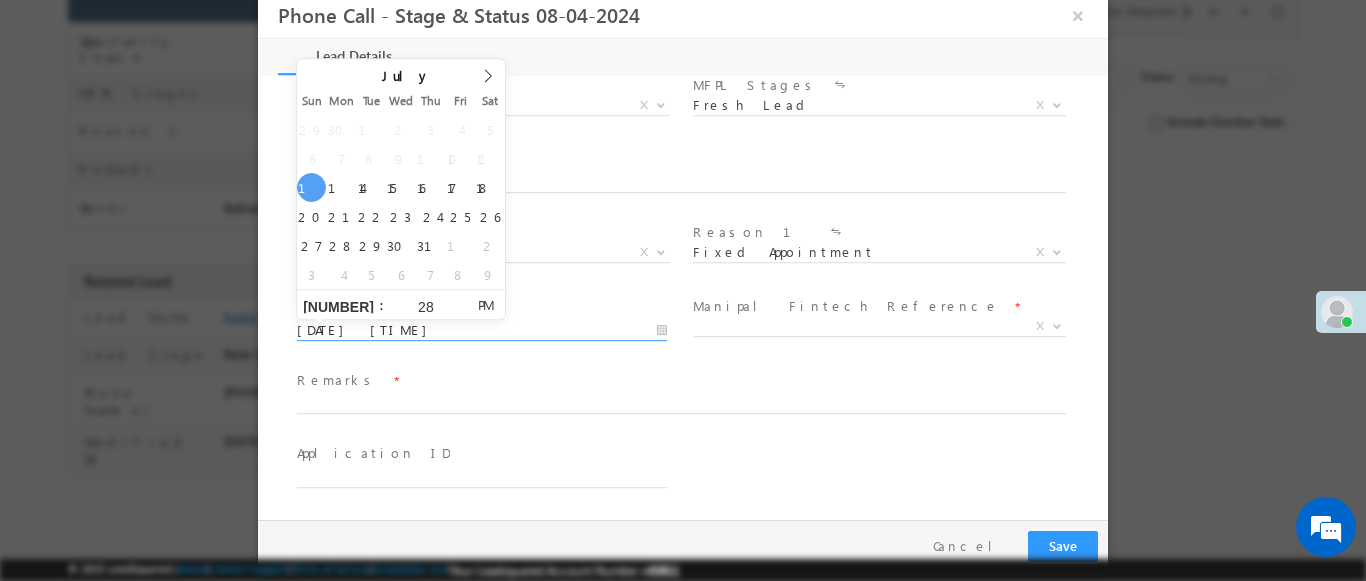 type on "[NUMBER]" 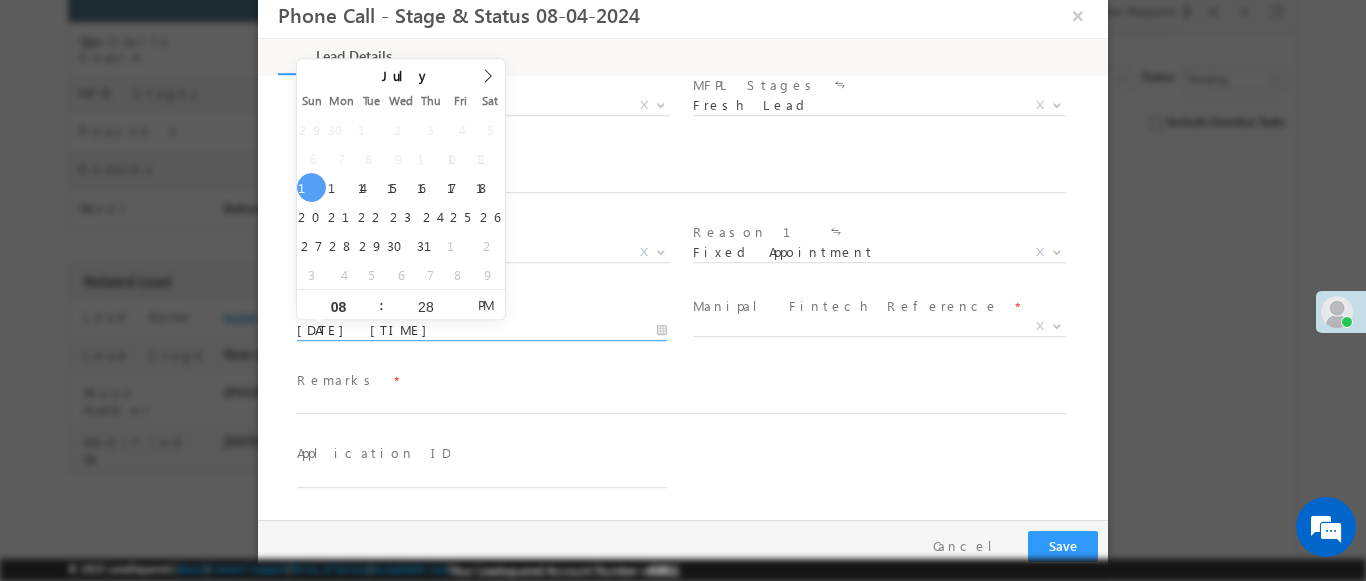 click at bounding box center [1057, 325] 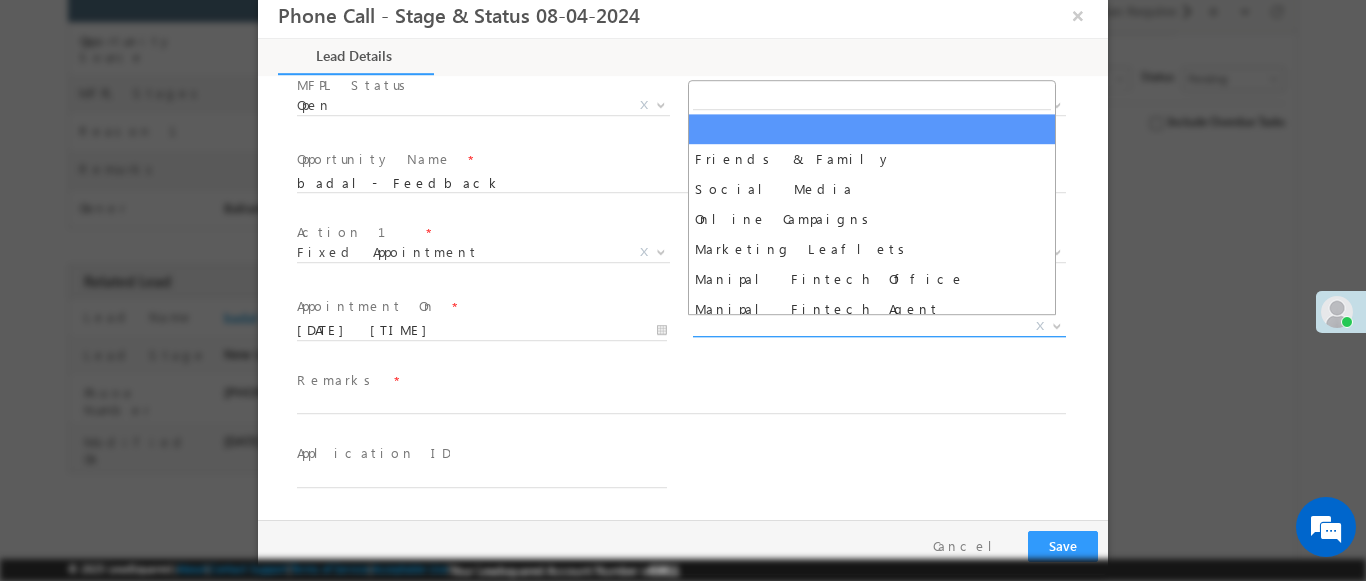 select on "Friends & Family" 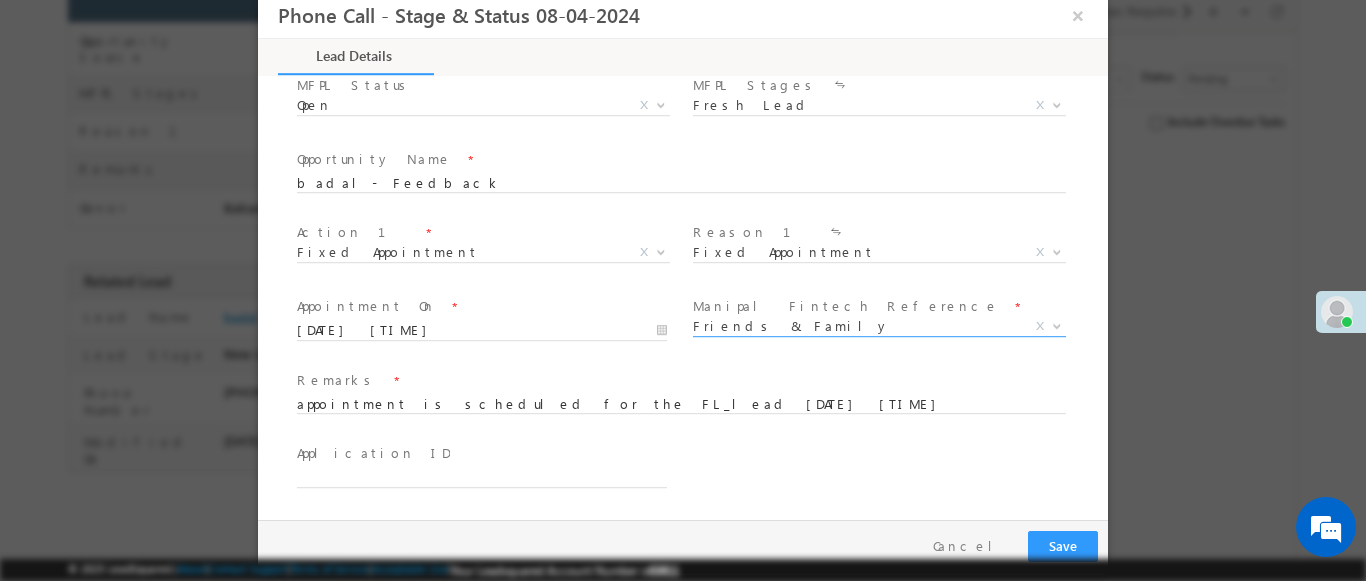 type on "appointment is scheduled for the FL_lead [DATE] [TIME]" 